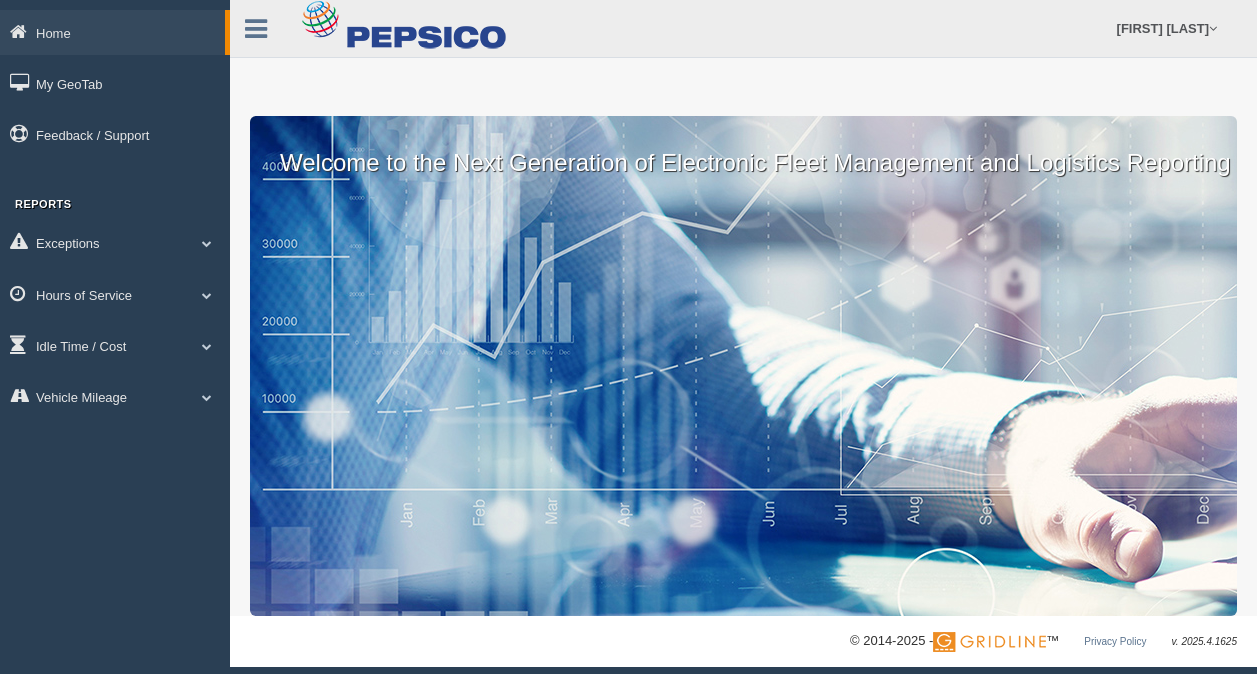 scroll, scrollTop: 0, scrollLeft: 0, axis: both 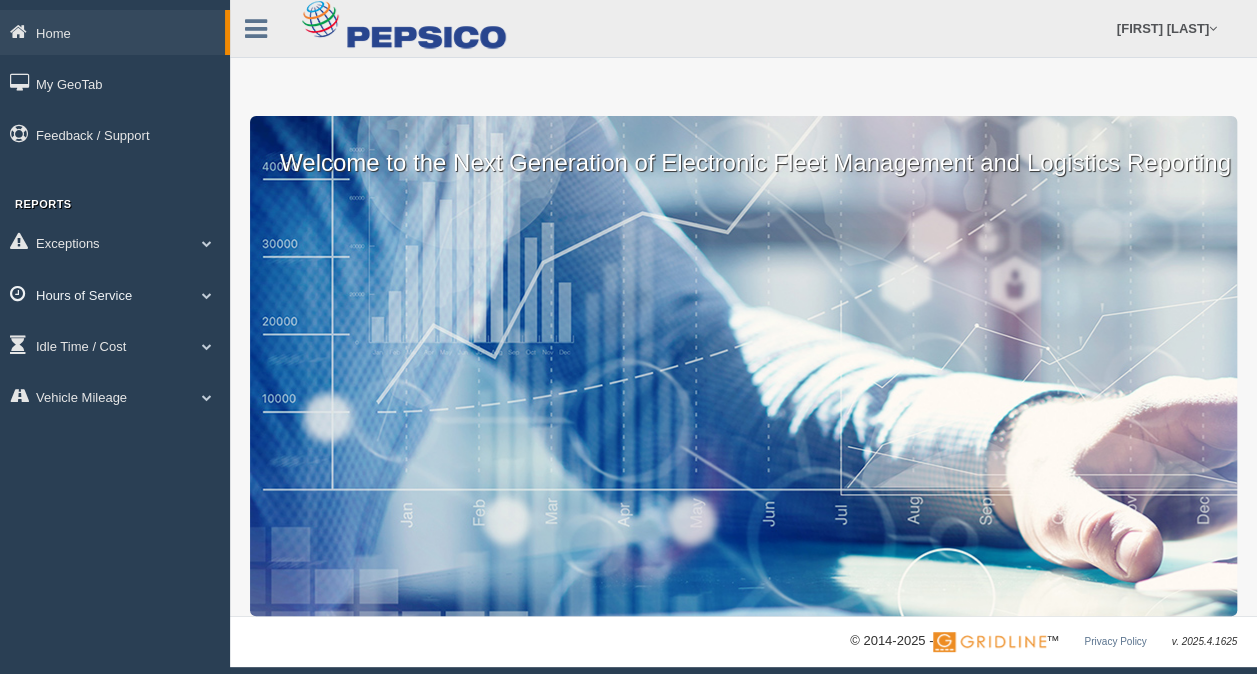 click at bounding box center (207, 295) 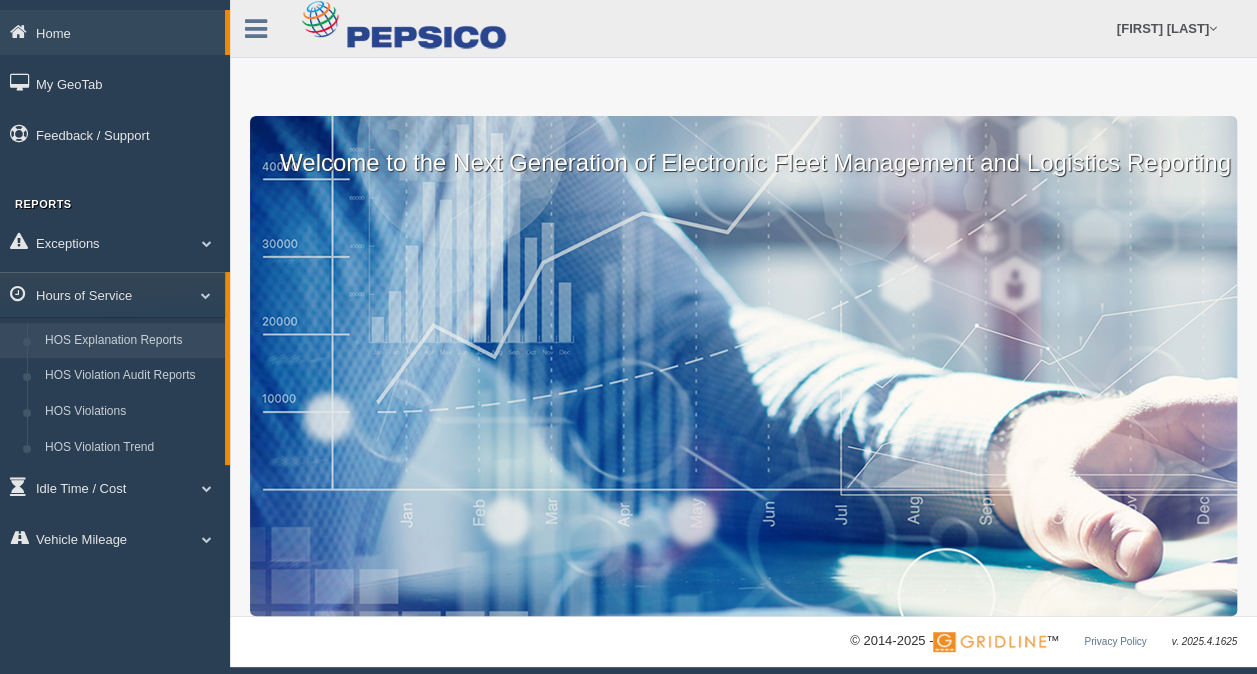 click on "HOS Explanation Reports" at bounding box center (130, 341) 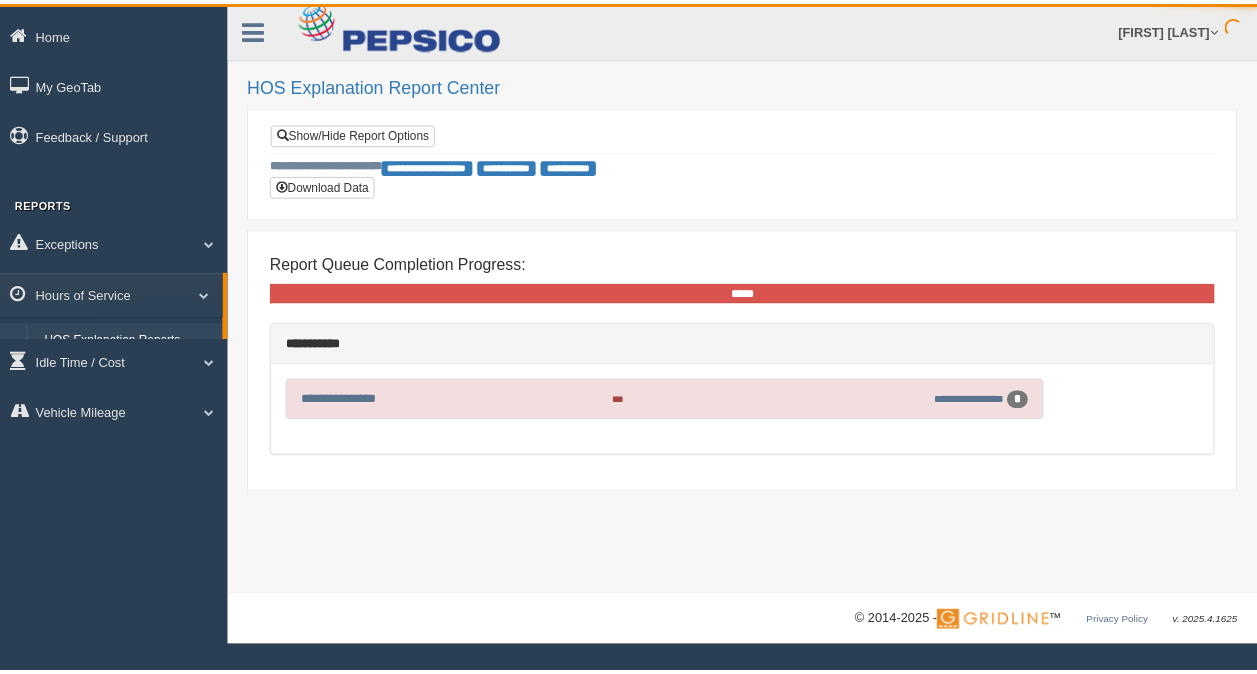 scroll, scrollTop: 0, scrollLeft: 0, axis: both 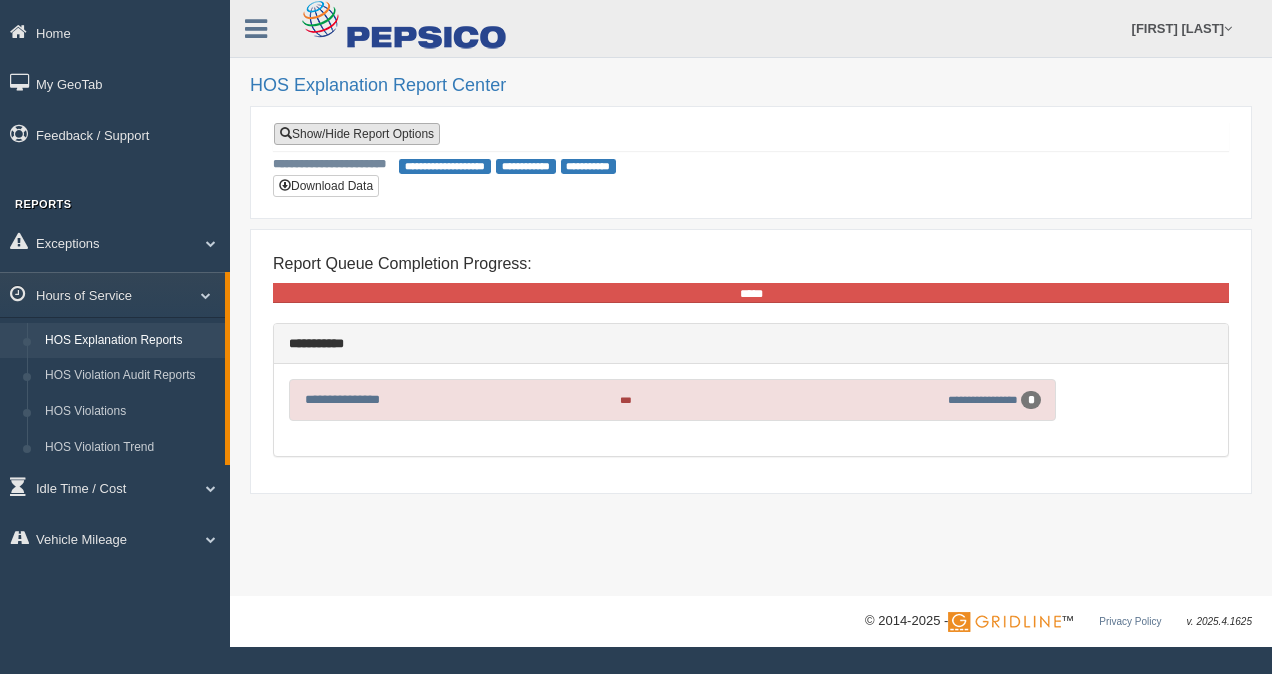 click on "Show/Hide Report Options" at bounding box center (357, 134) 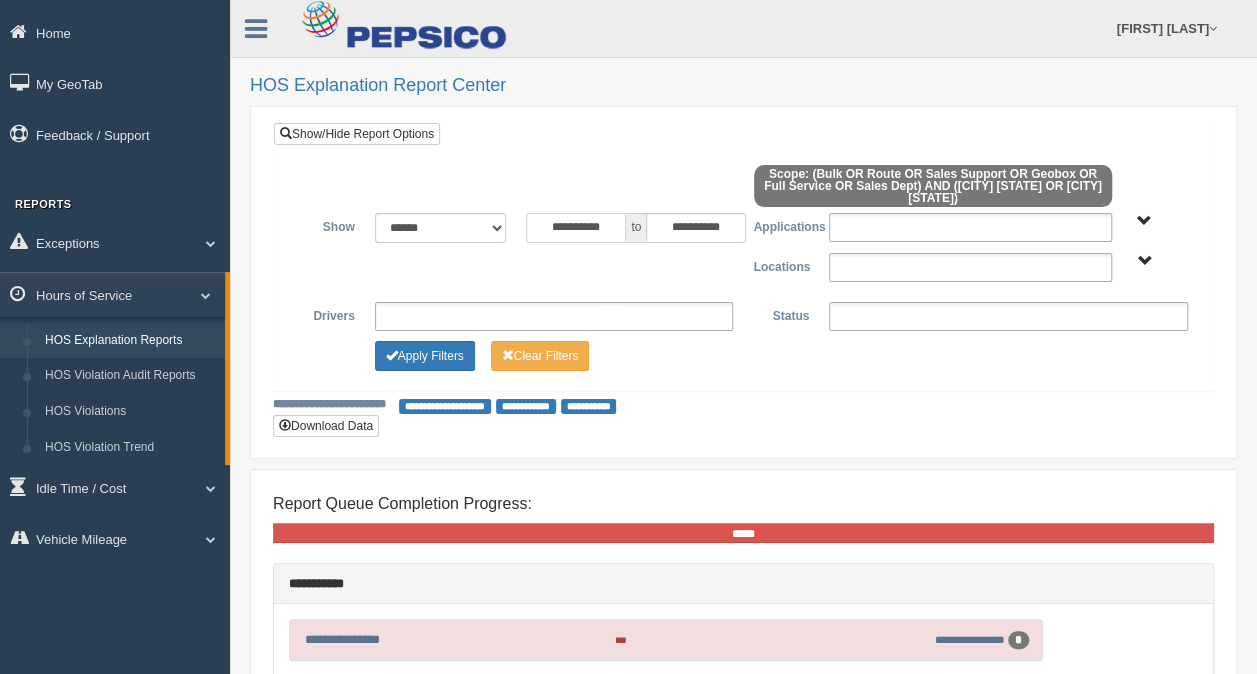 click on "**********" at bounding box center (576, 228) 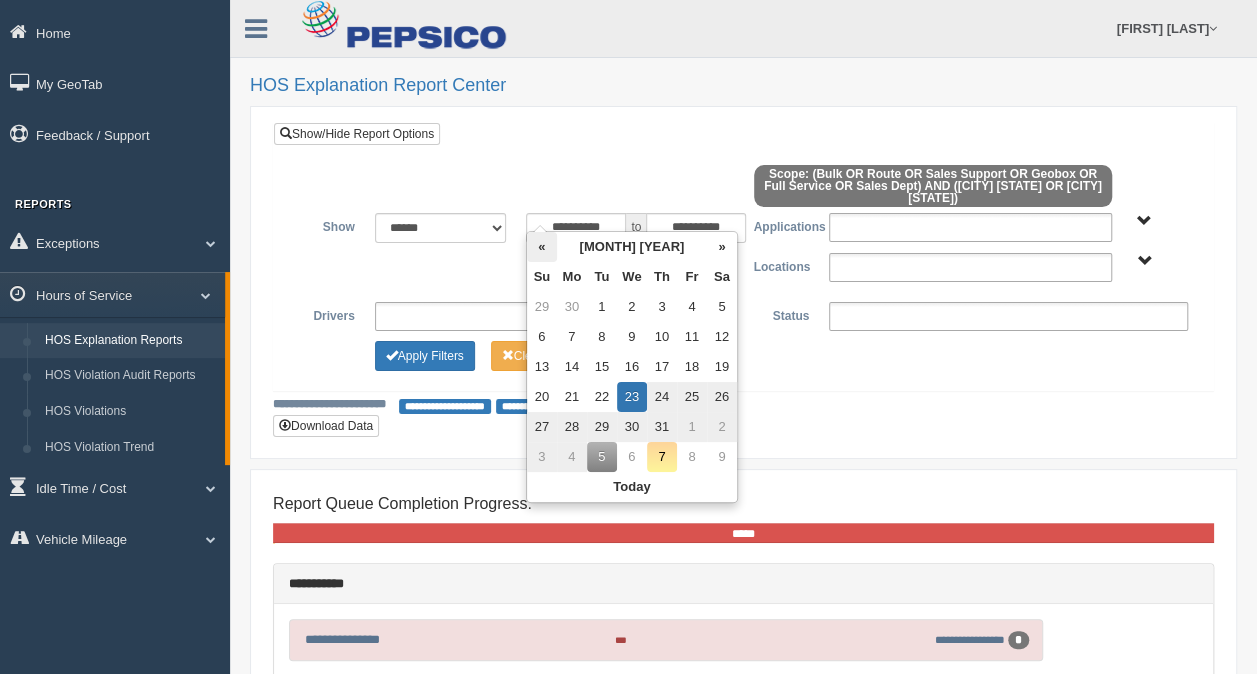 click on "«" at bounding box center [542, 247] 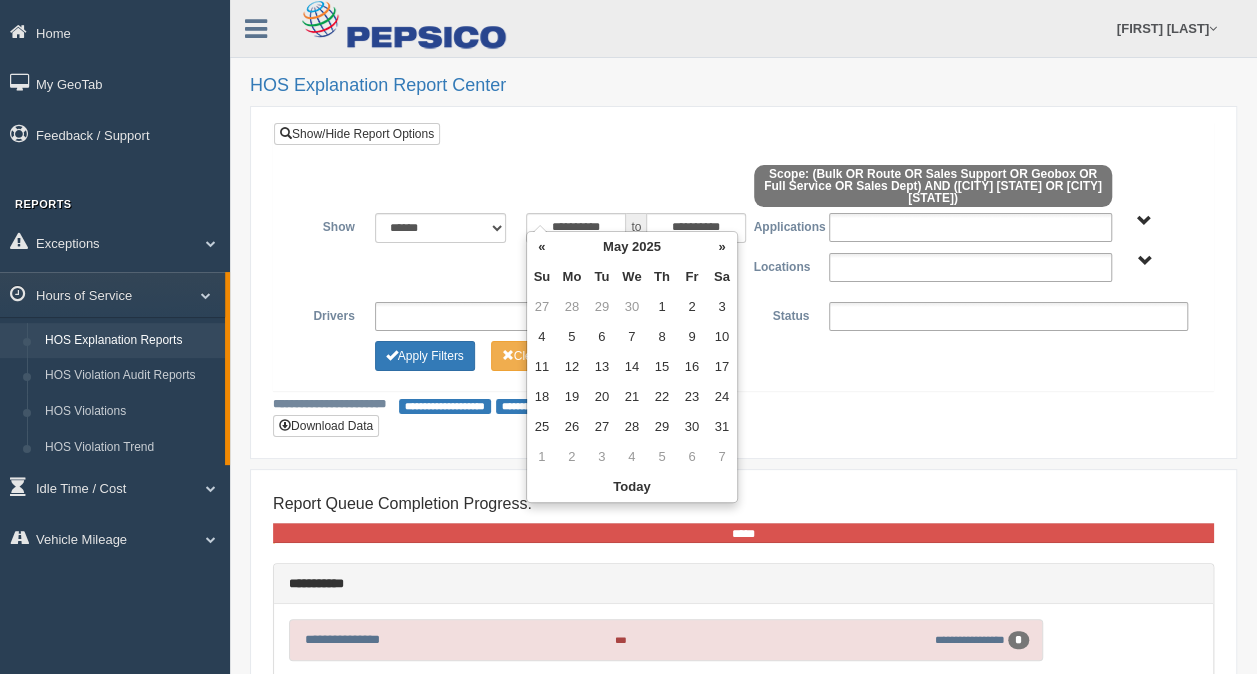 click on "«" at bounding box center (542, 247) 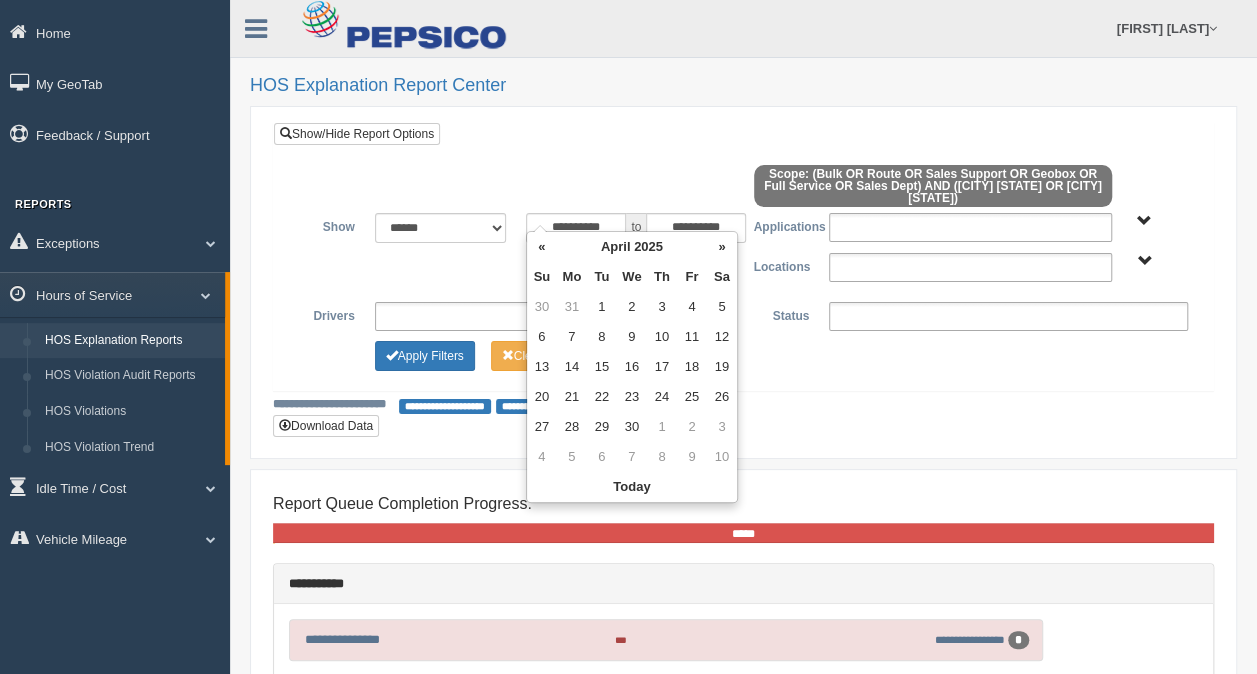 click on "«" at bounding box center [542, 247] 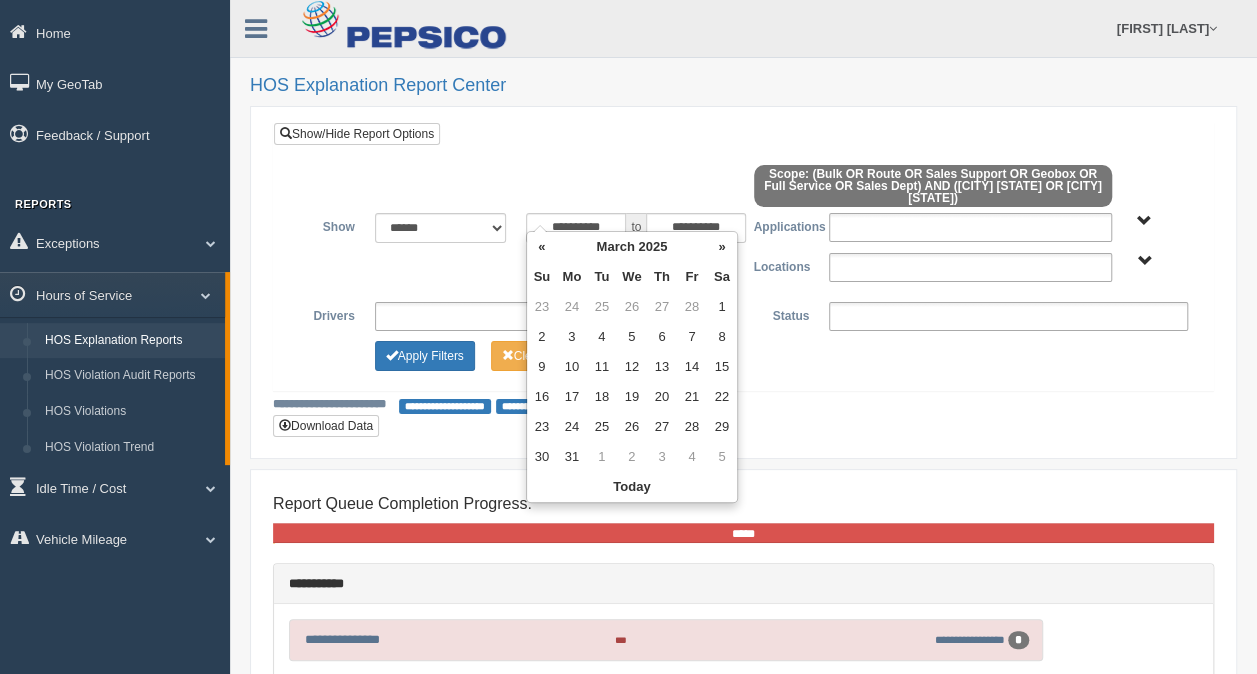 click on "«" at bounding box center (542, 247) 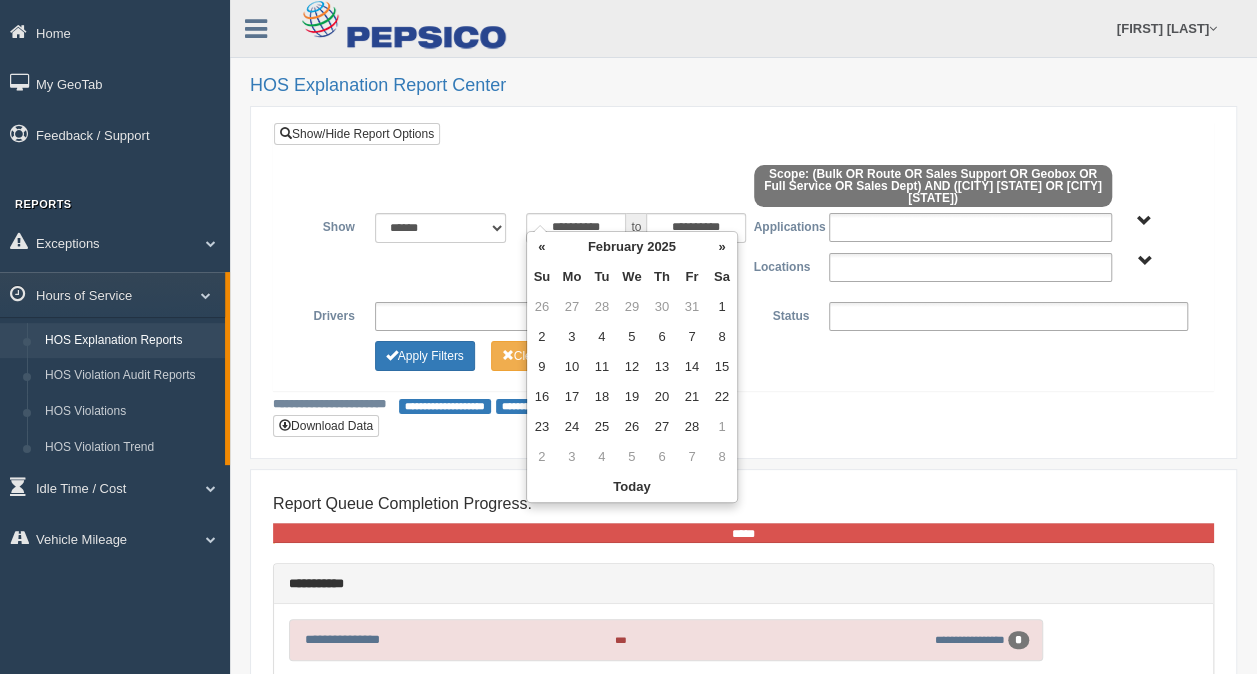 click on "«" at bounding box center [542, 247] 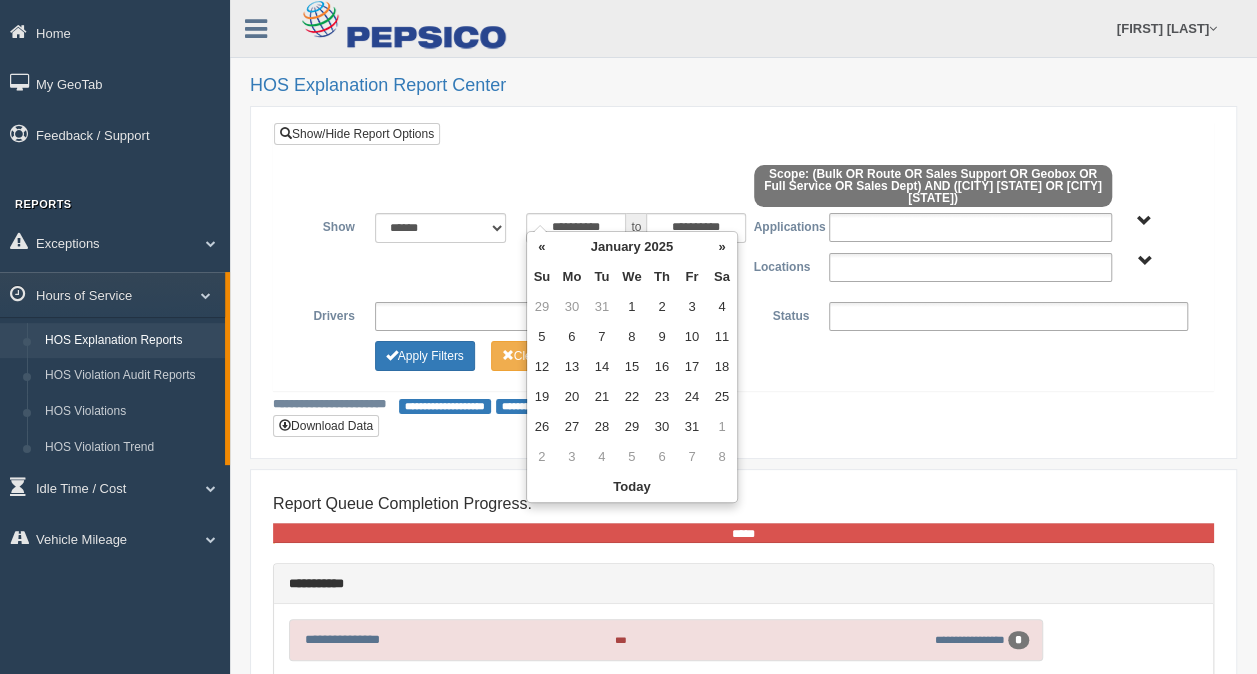 click on "«" at bounding box center [542, 247] 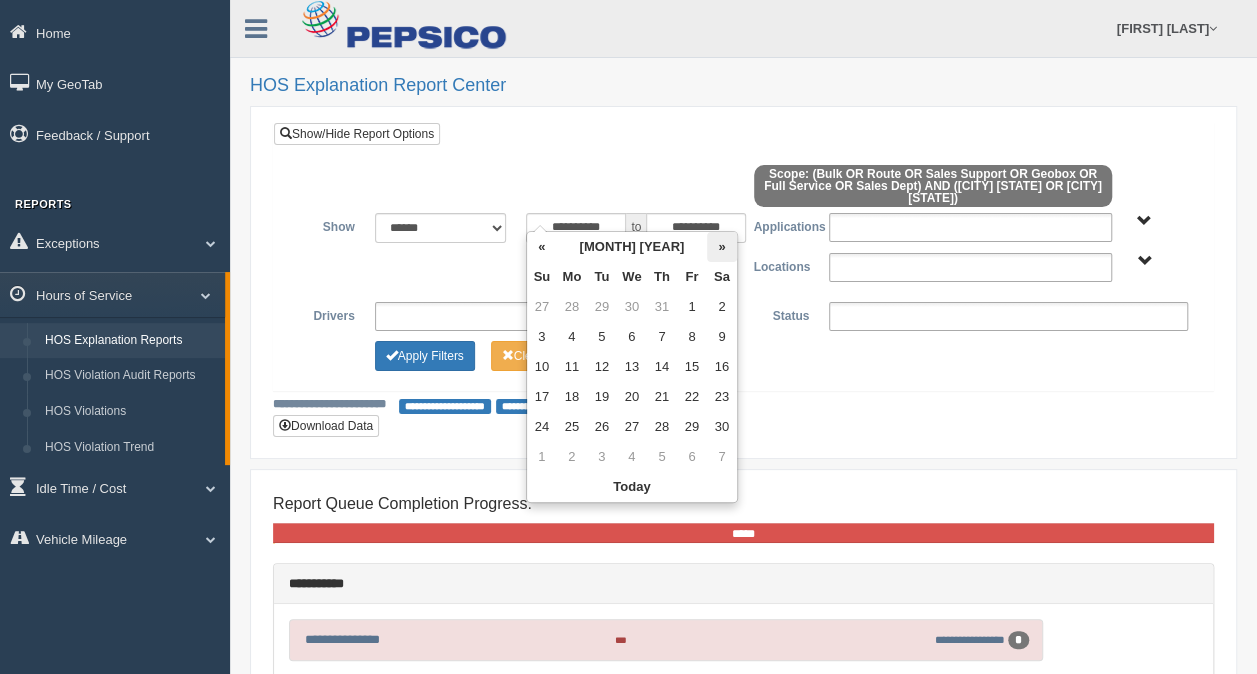 click on "»" at bounding box center (722, 247) 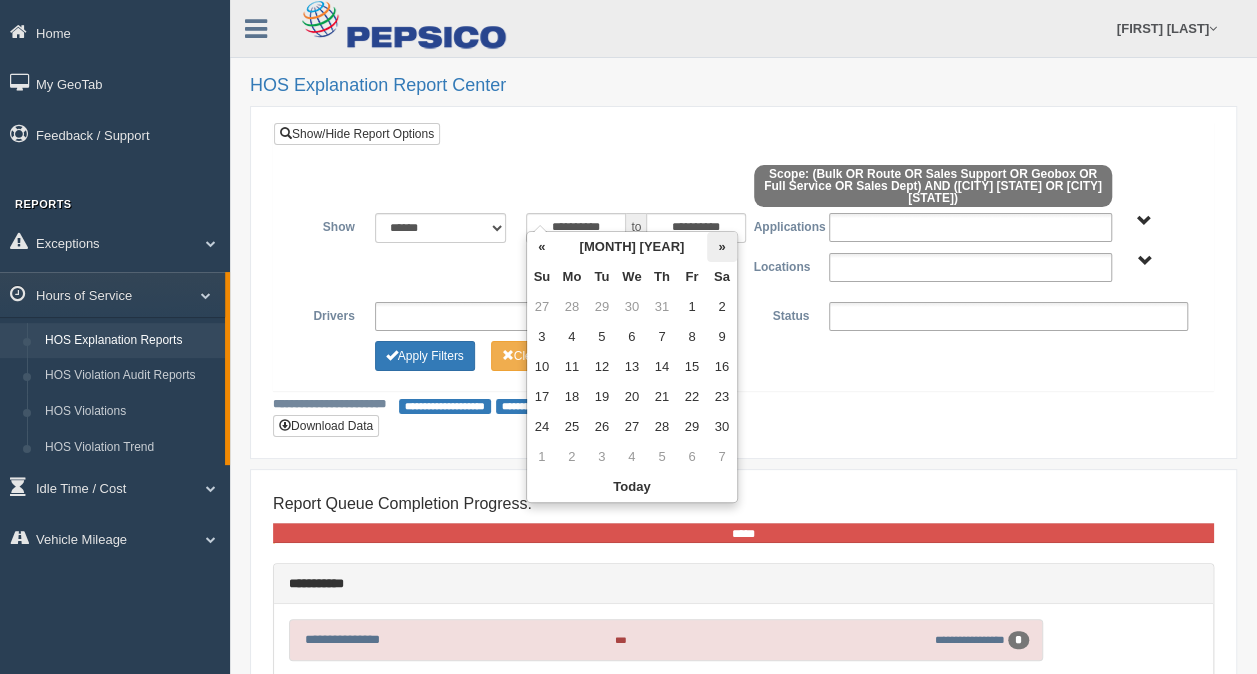 click on "»" at bounding box center (722, 247) 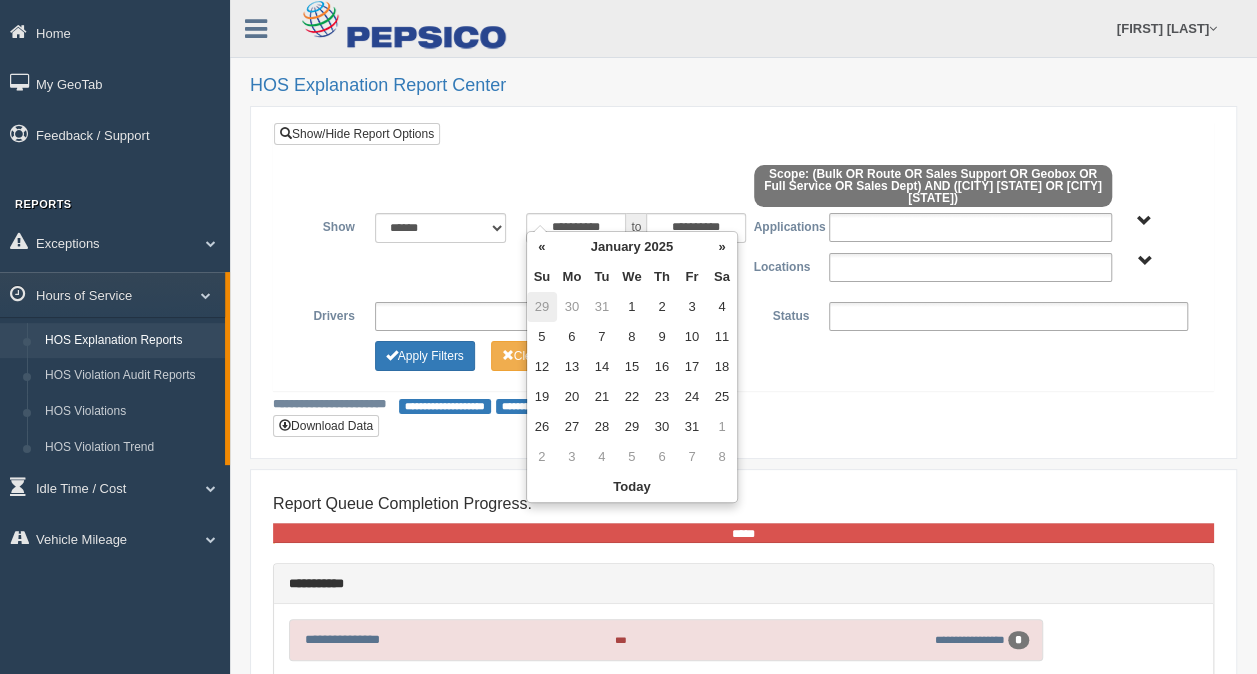 click on "29" at bounding box center [542, 307] 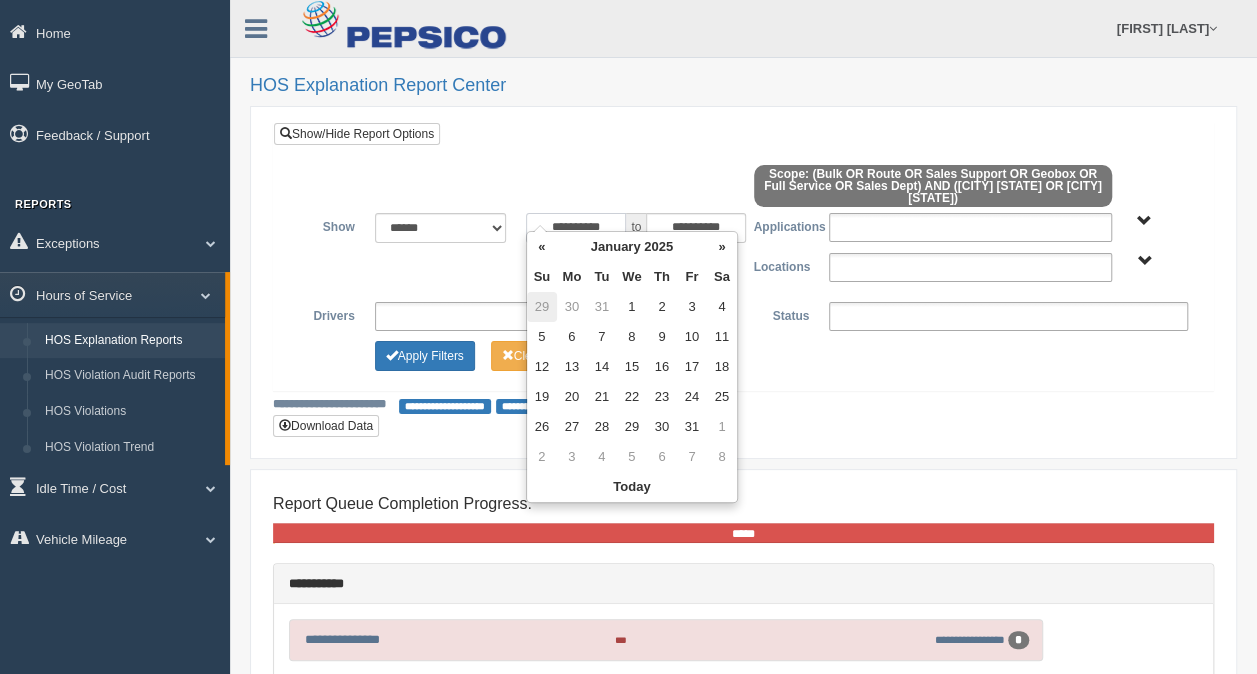 type on "**********" 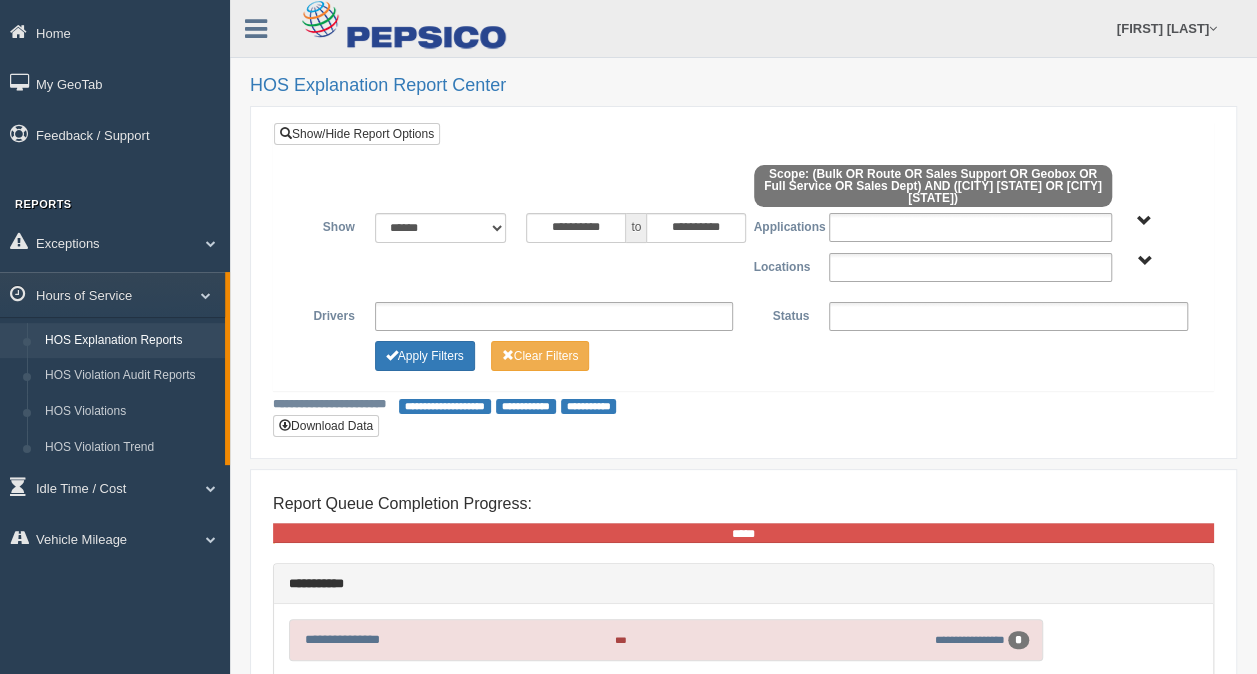click on "**********" at bounding box center (743, 270) 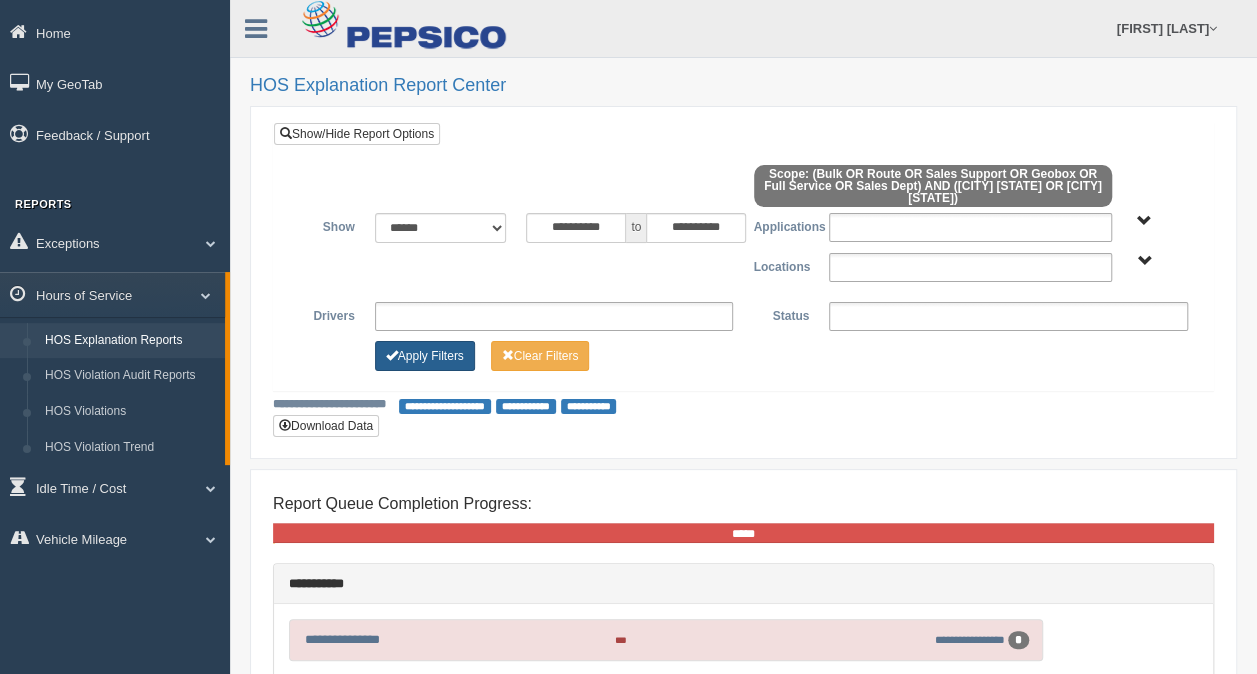 click on "Apply Filters" at bounding box center [425, 356] 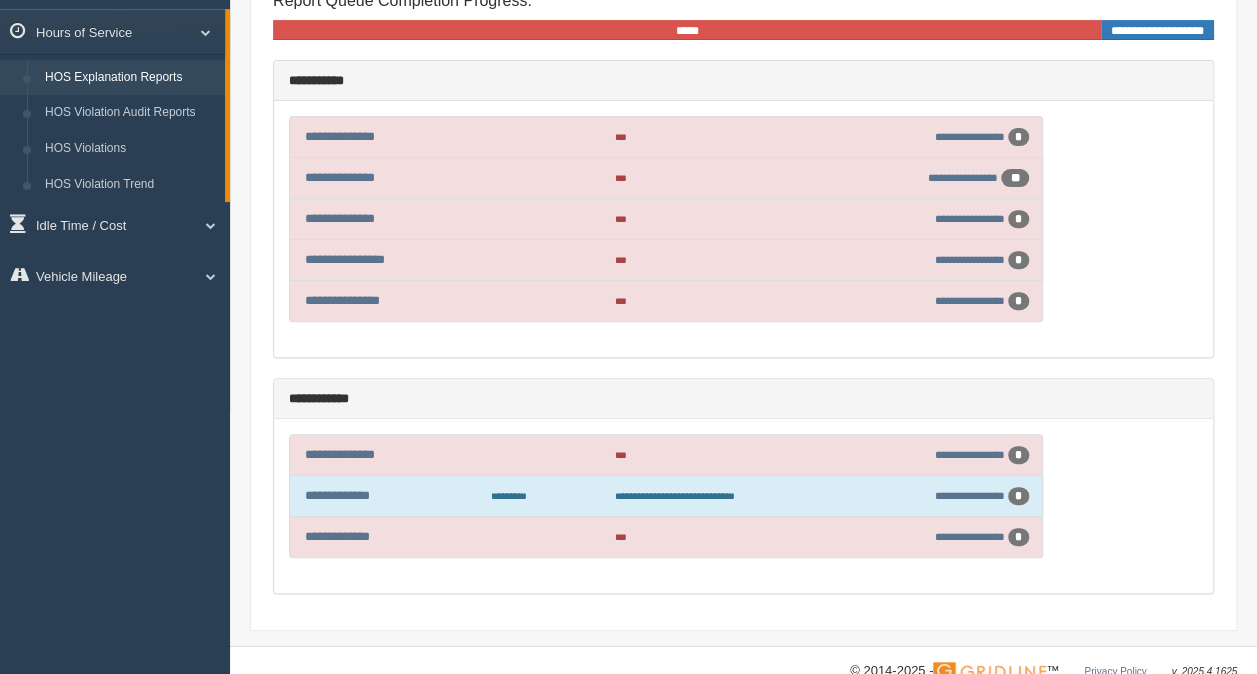 scroll, scrollTop: 294, scrollLeft: 0, axis: vertical 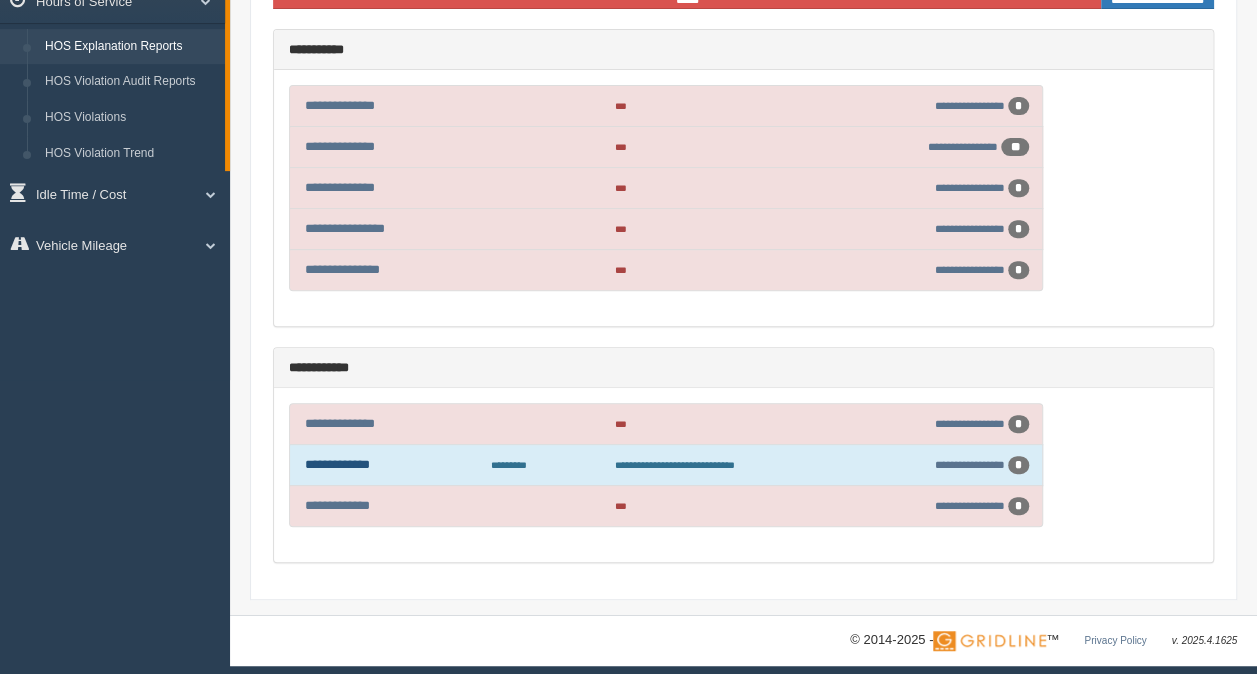 click on "**********" at bounding box center [337, 464] 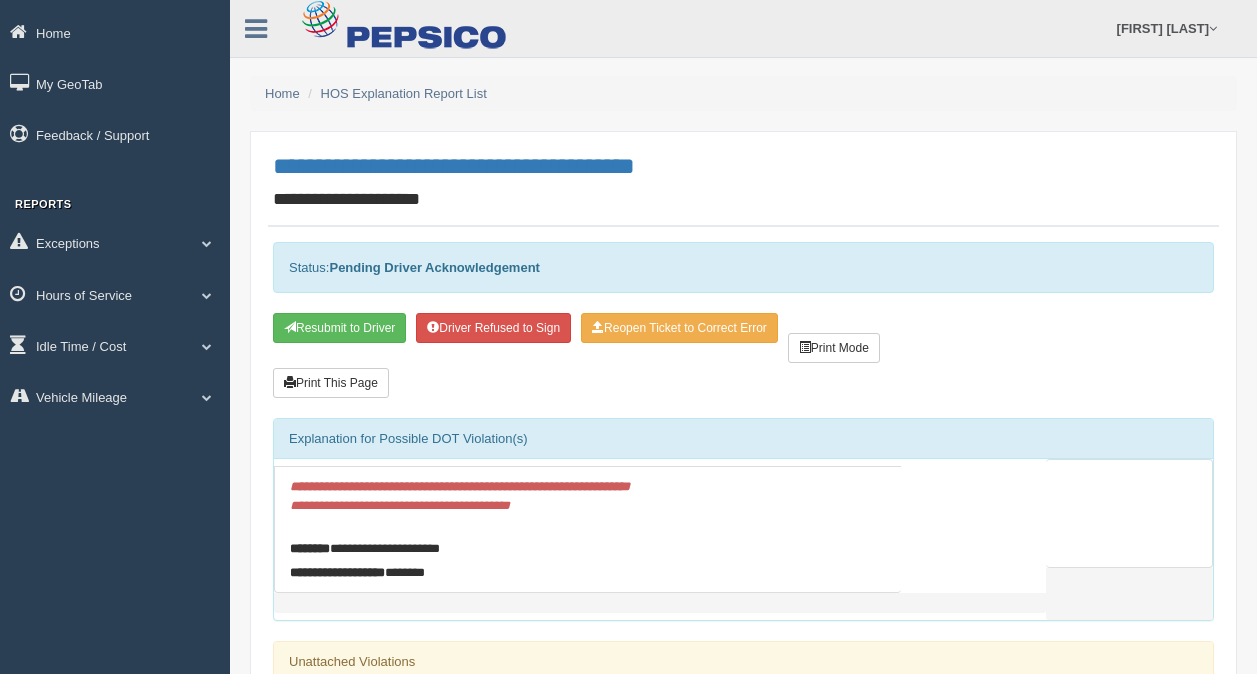 scroll, scrollTop: 0, scrollLeft: 0, axis: both 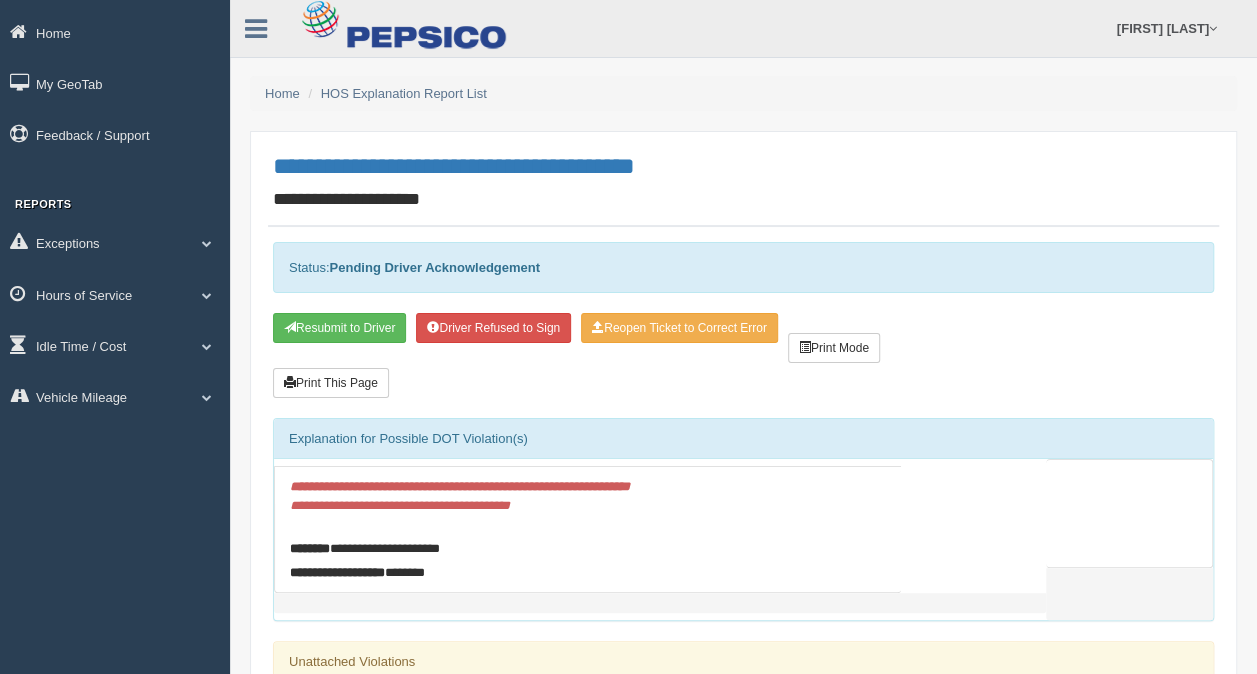 click on "**********" at bounding box center [743, 809] 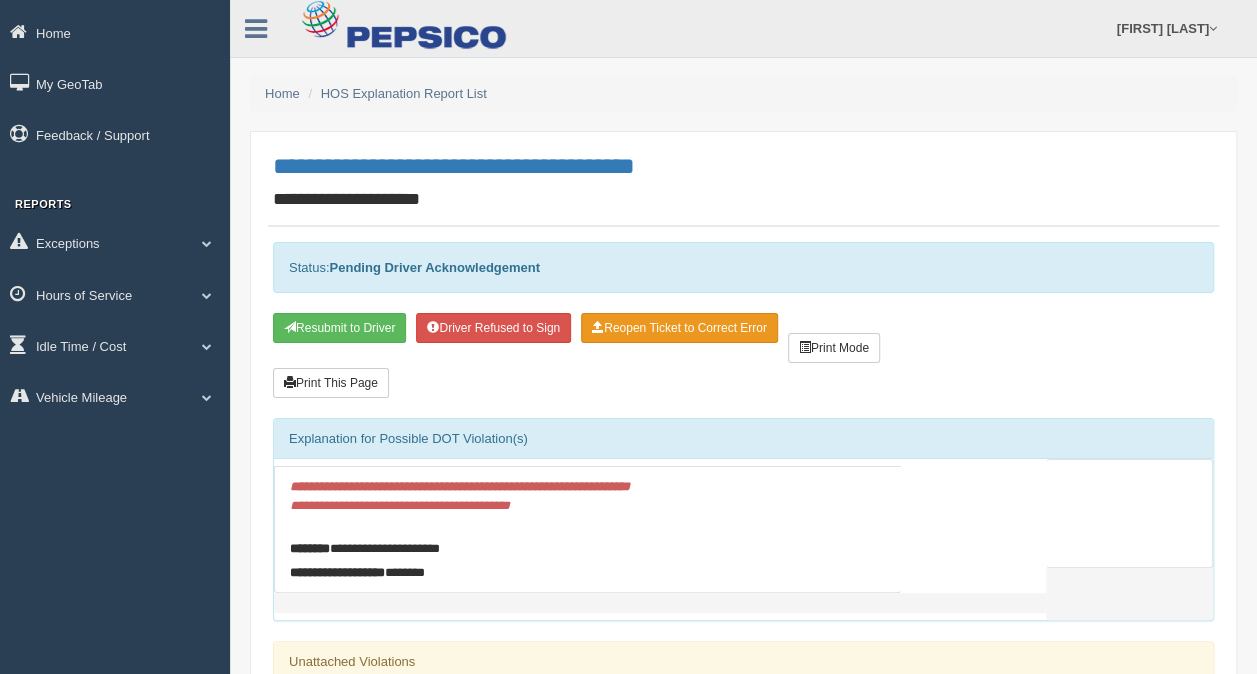 click on "Reopen Ticket to Correct Error" at bounding box center (679, 328) 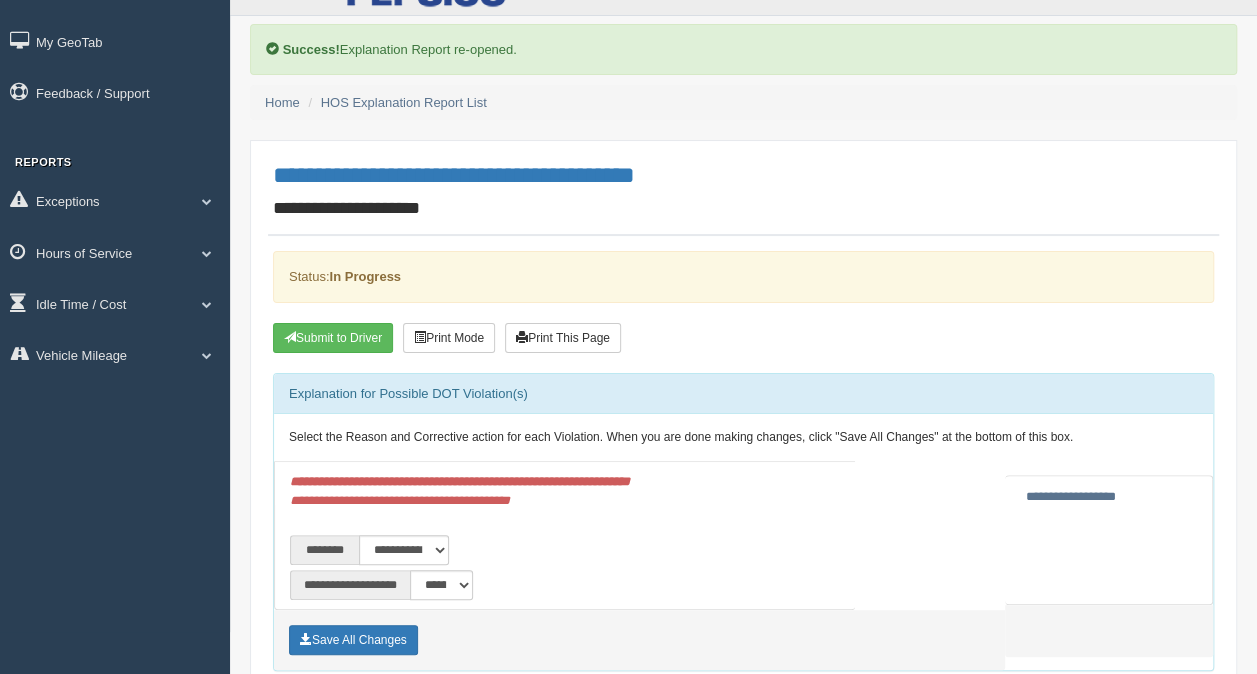 scroll, scrollTop: 0, scrollLeft: 0, axis: both 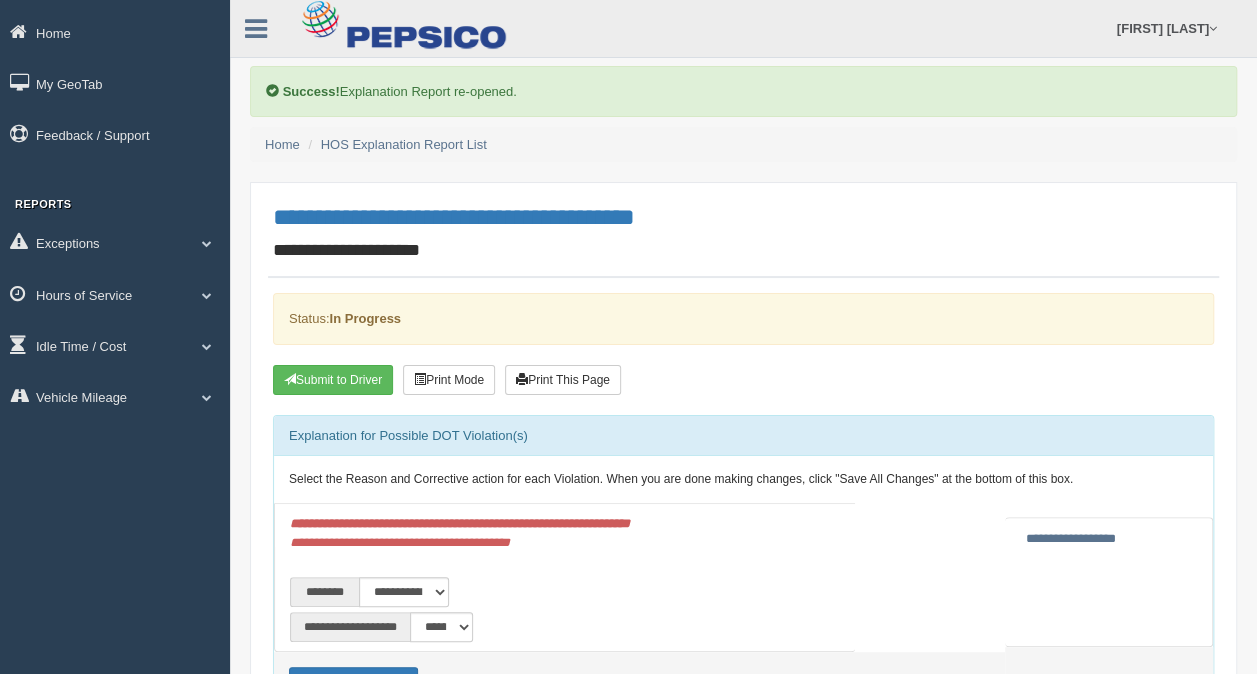 click on "**********" at bounding box center (1071, 538) 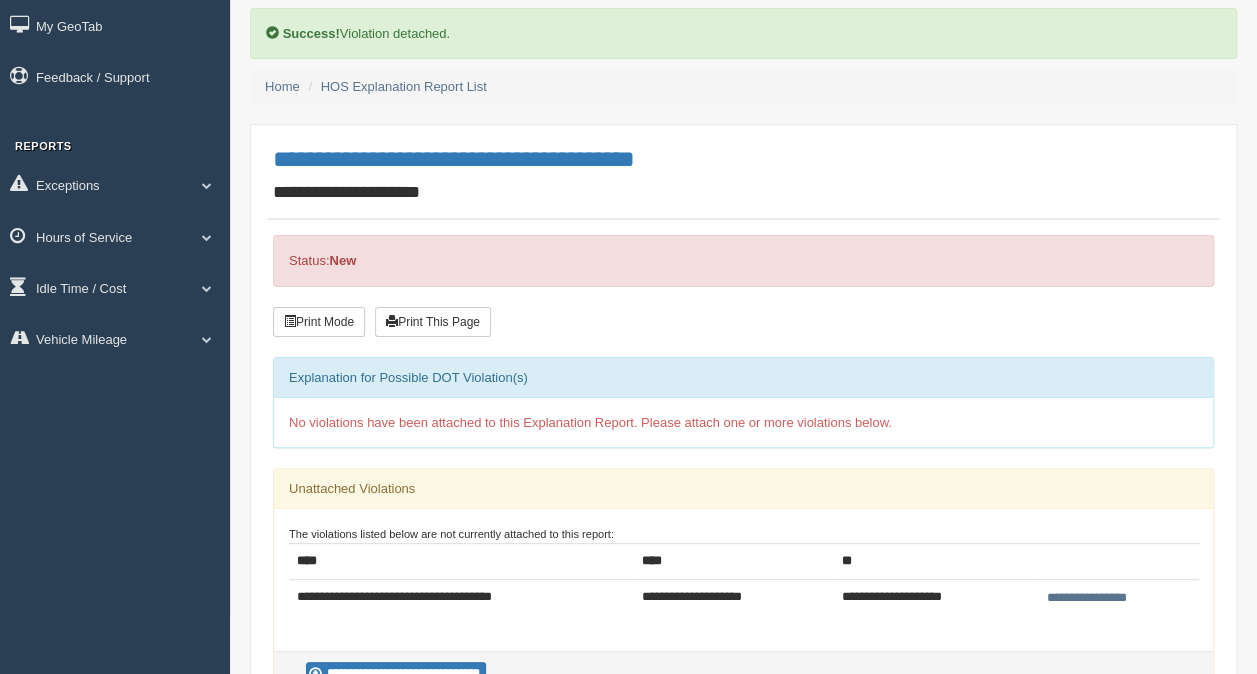 scroll, scrollTop: 100, scrollLeft: 0, axis: vertical 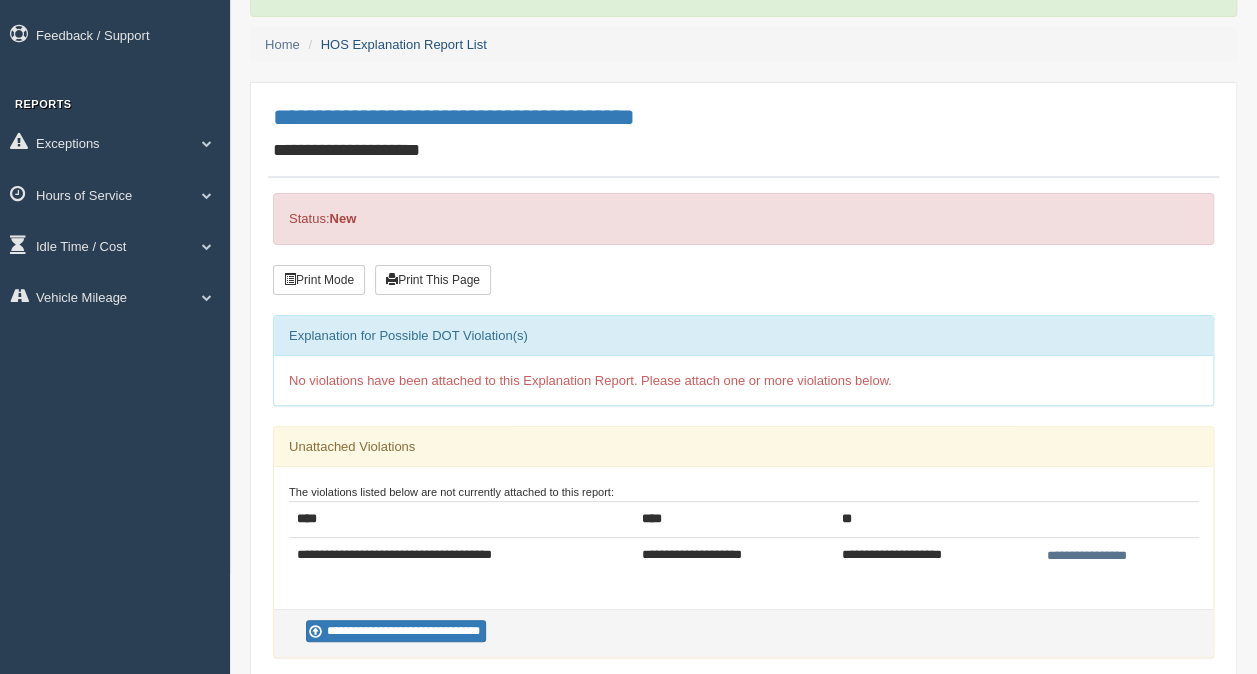 click on "HOS Explanation Report List" at bounding box center (404, 44) 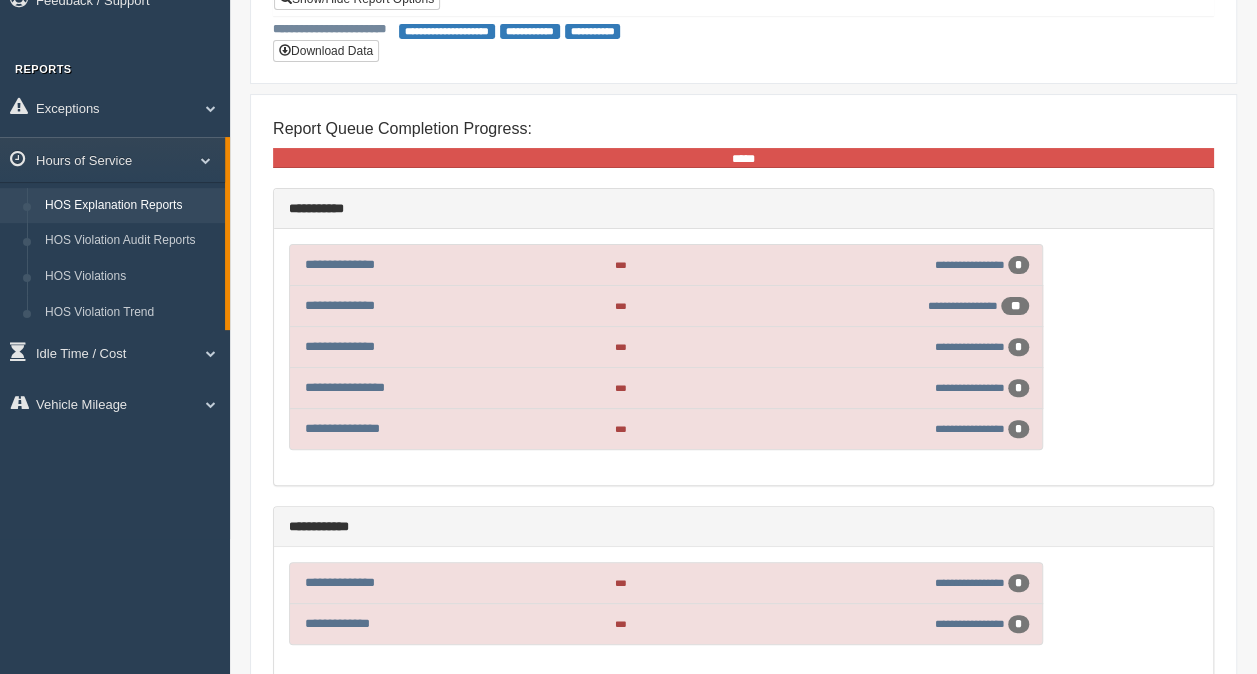 scroll, scrollTop: 254, scrollLeft: 0, axis: vertical 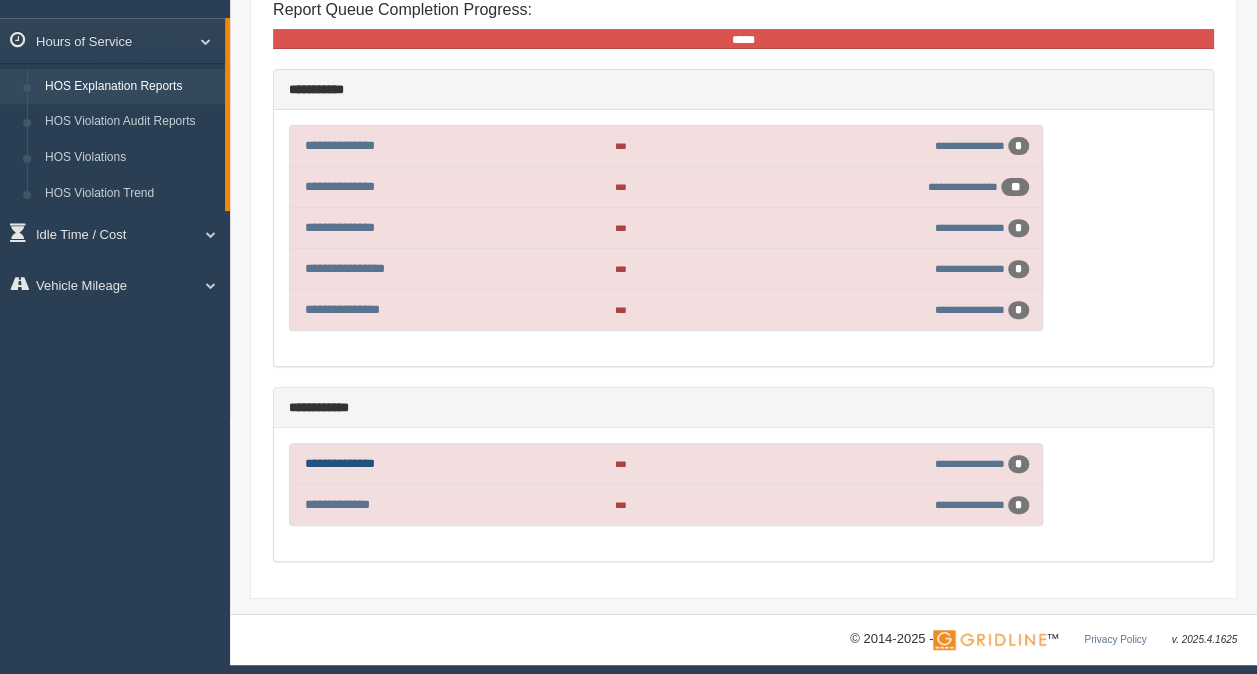 click on "**********" at bounding box center (340, 463) 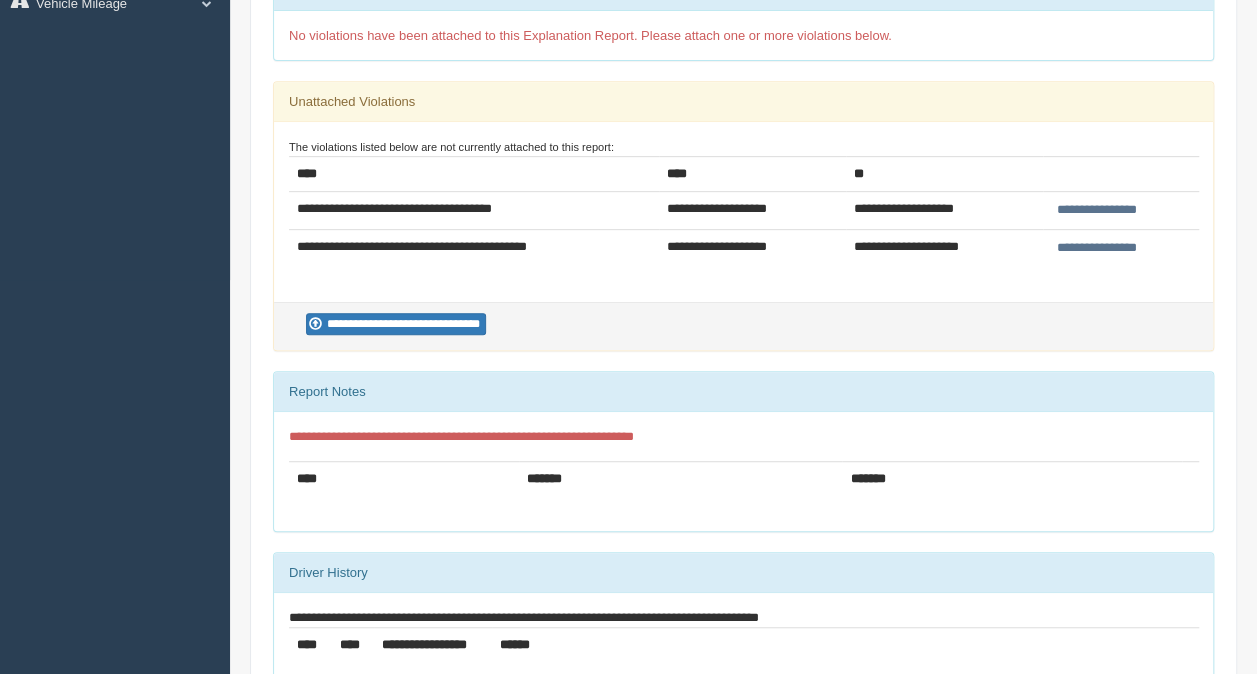 scroll, scrollTop: 0, scrollLeft: 0, axis: both 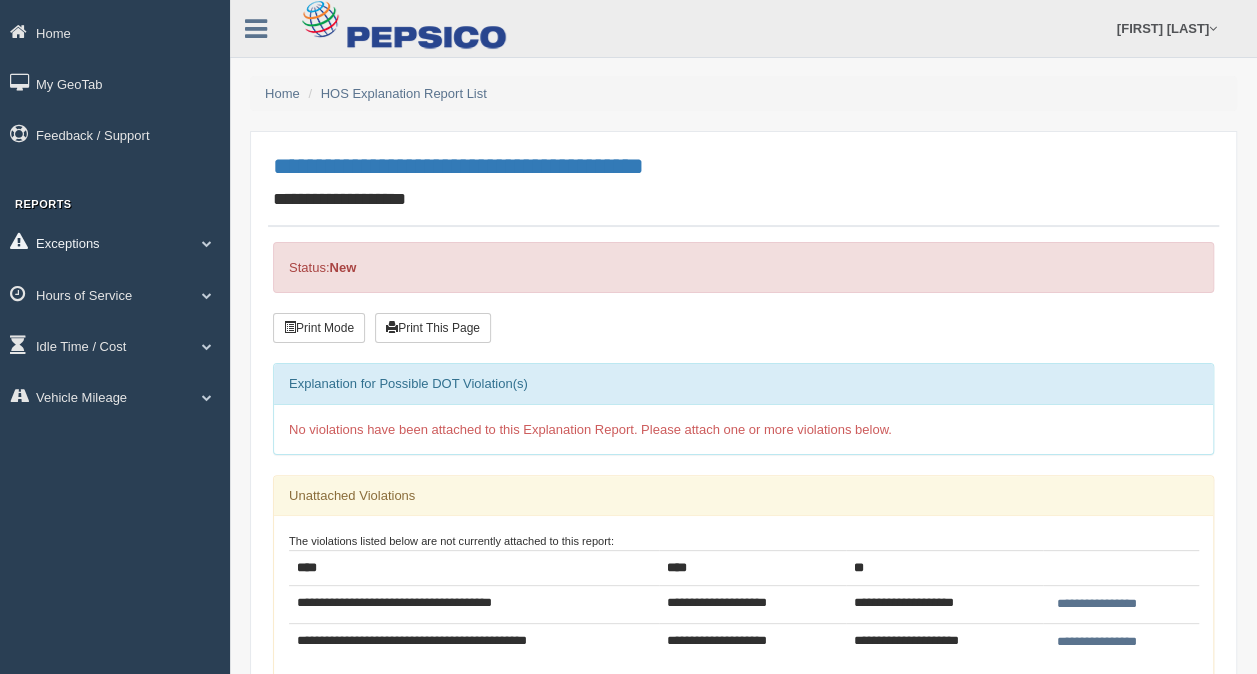 click at bounding box center (207, 243) 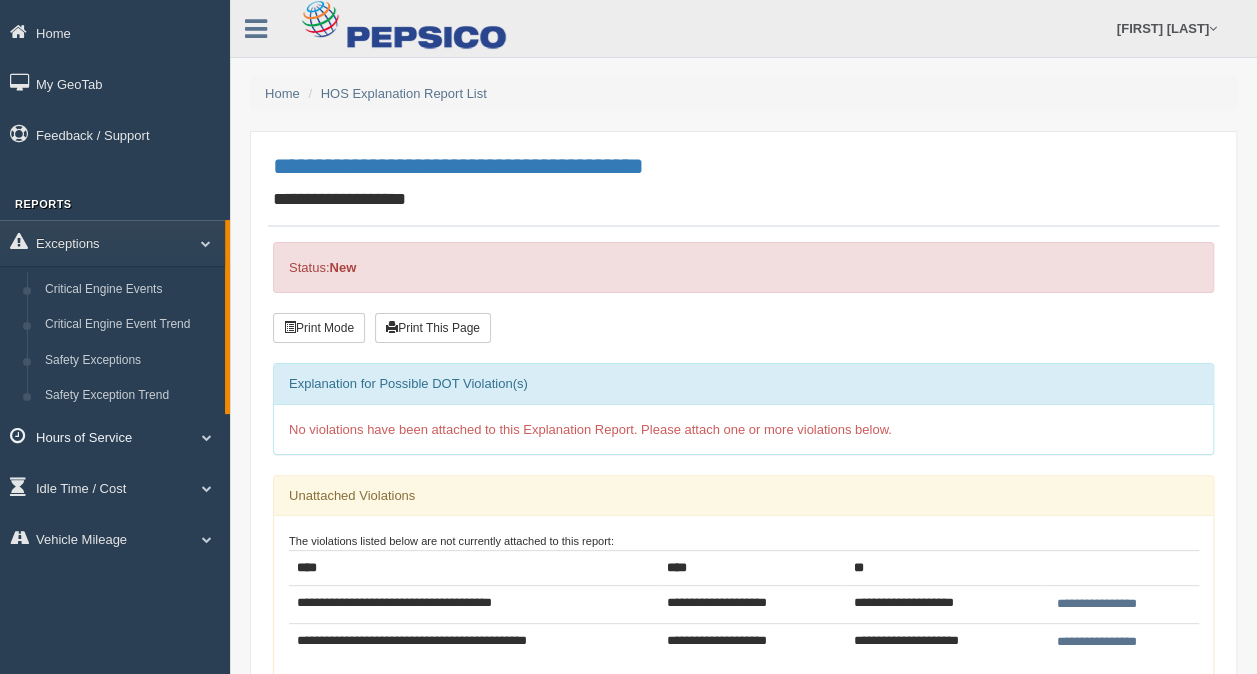 click at bounding box center [207, 437] 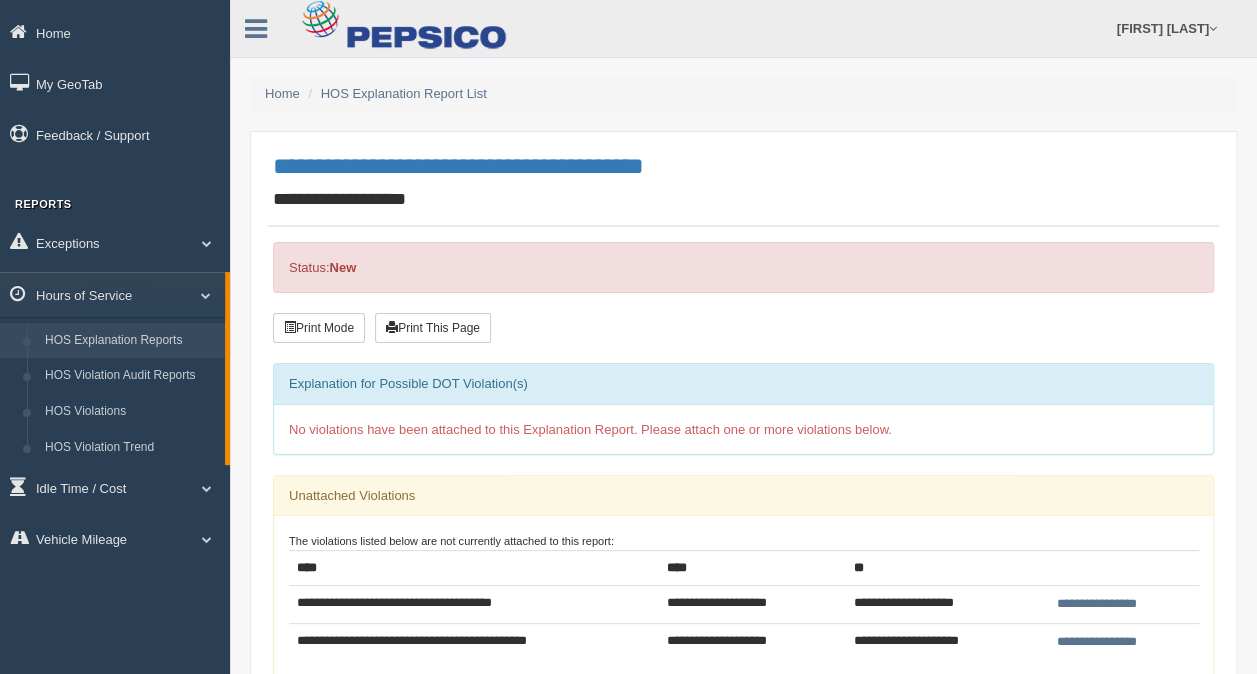 click on "HOS Explanation Reports" at bounding box center (130, 341) 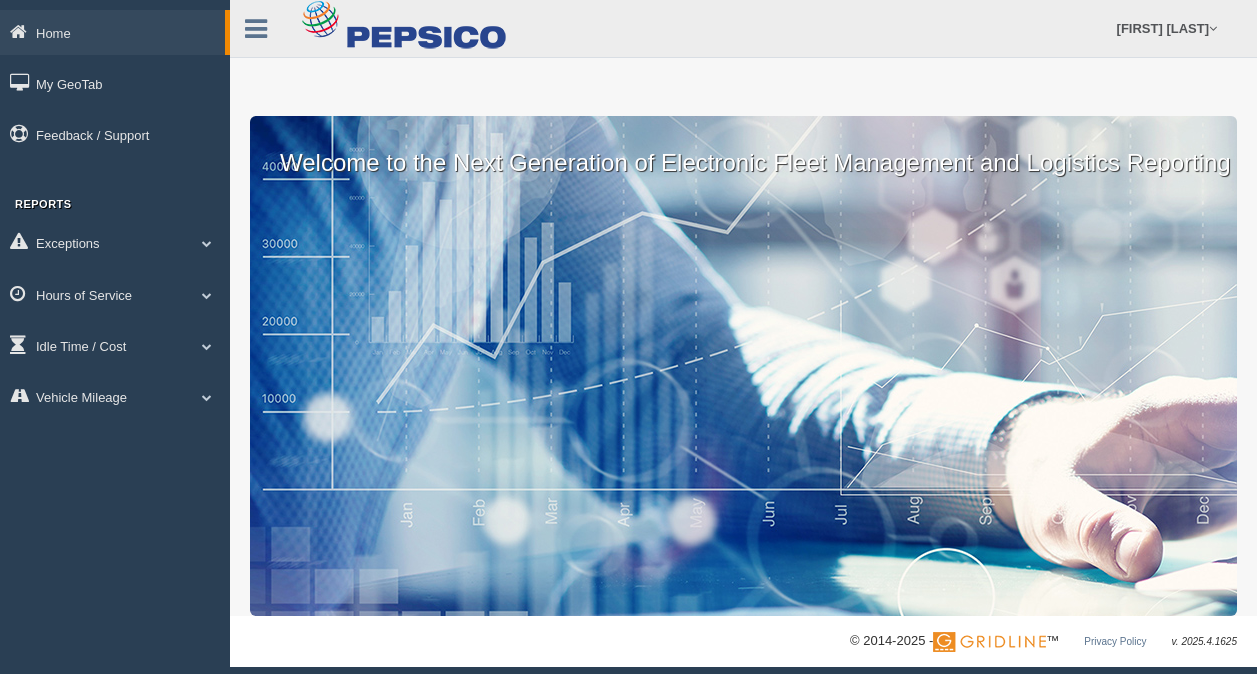 scroll, scrollTop: 0, scrollLeft: 0, axis: both 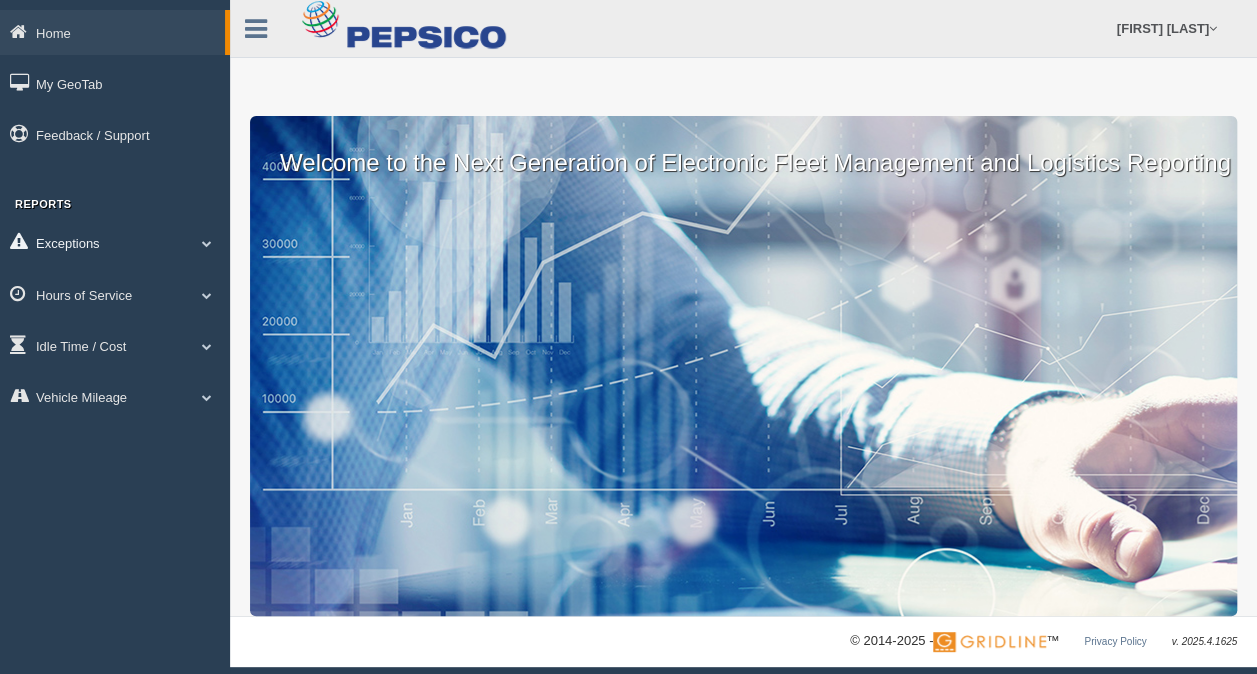click at bounding box center [207, 243] 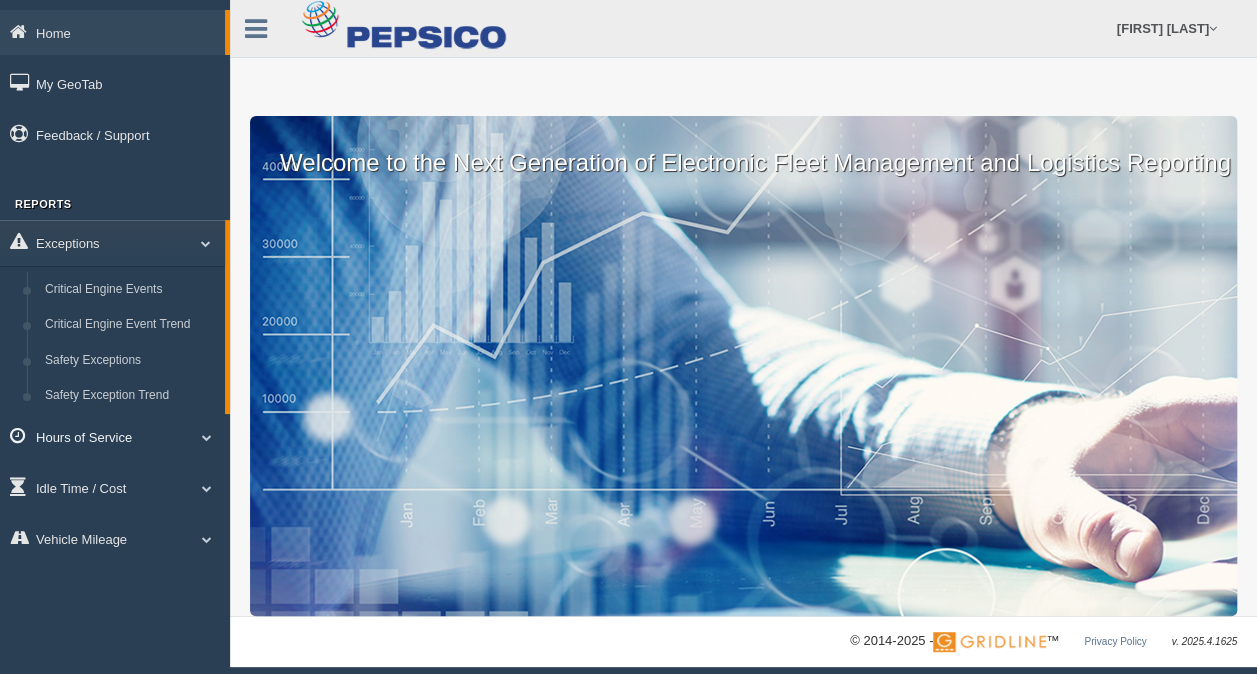 click at bounding box center [207, 437] 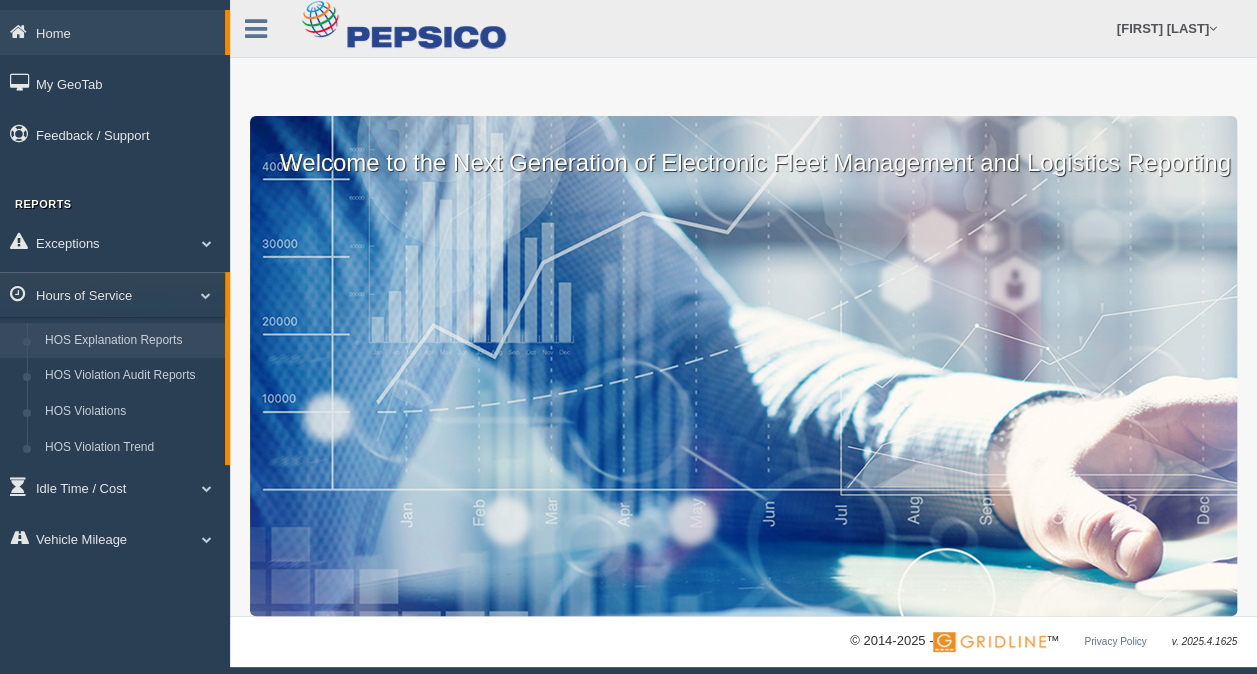 click on "HOS Explanation Reports" at bounding box center (130, 341) 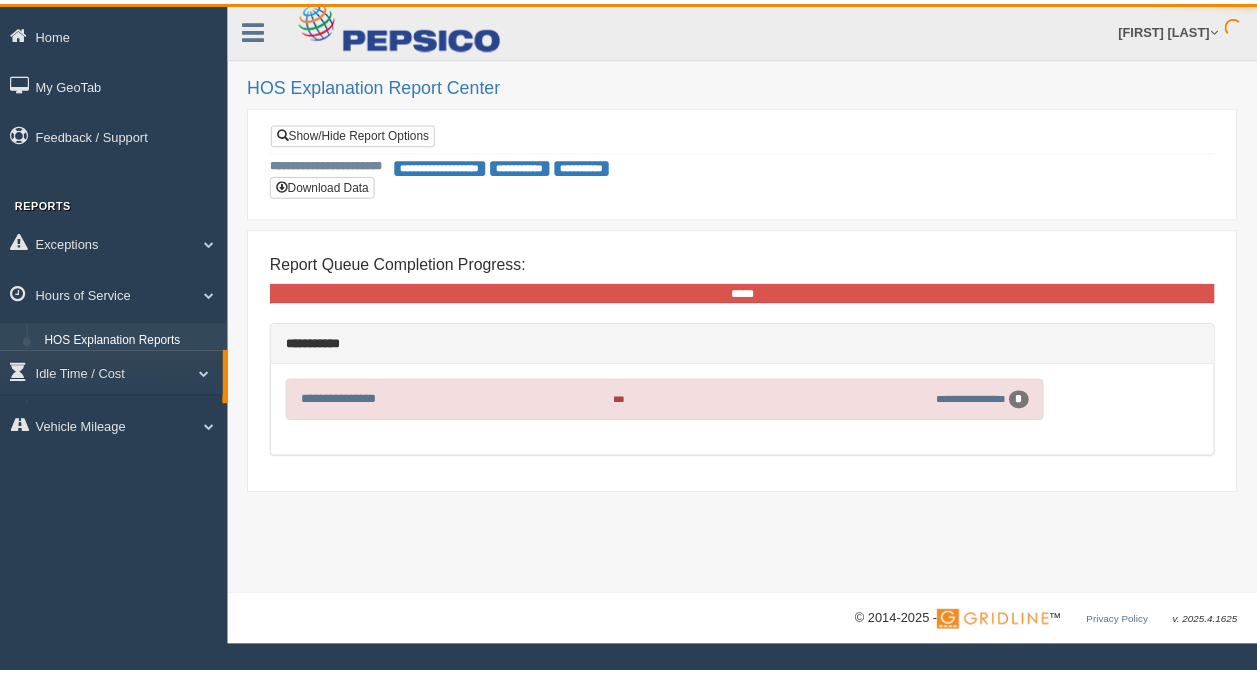 scroll, scrollTop: 0, scrollLeft: 0, axis: both 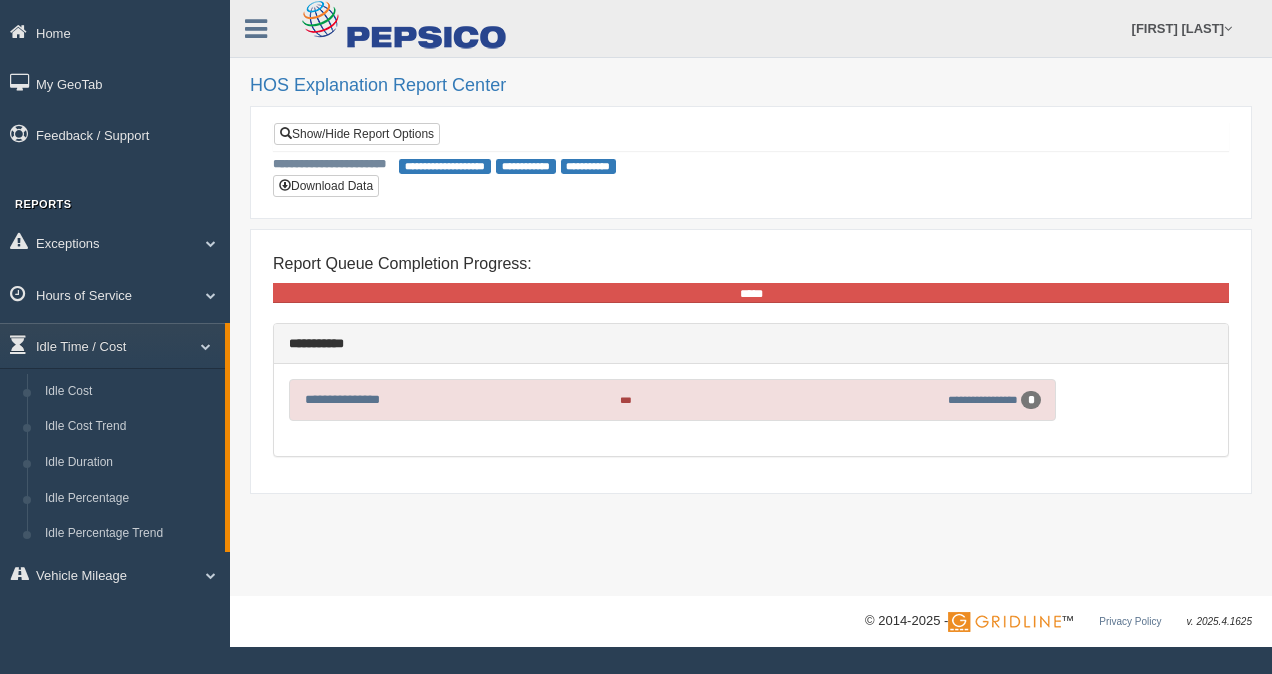 click on "**********" at bounding box center (445, 166) 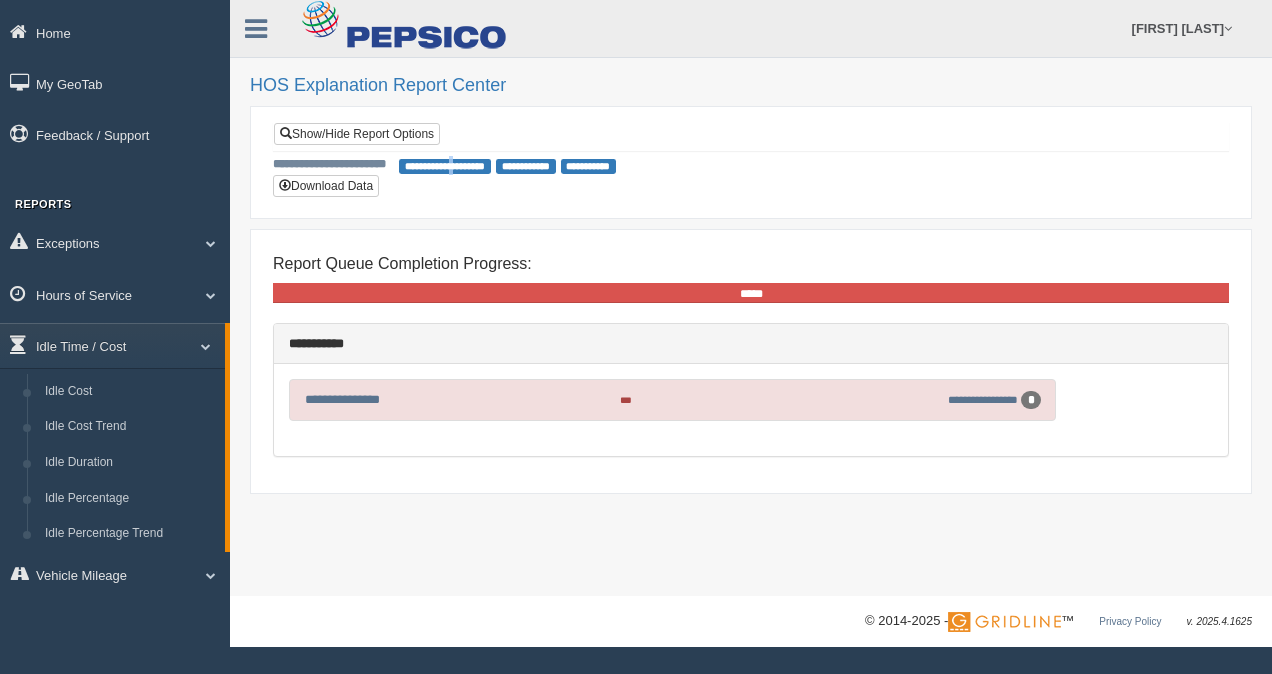click on "**********" at bounding box center [445, 166] 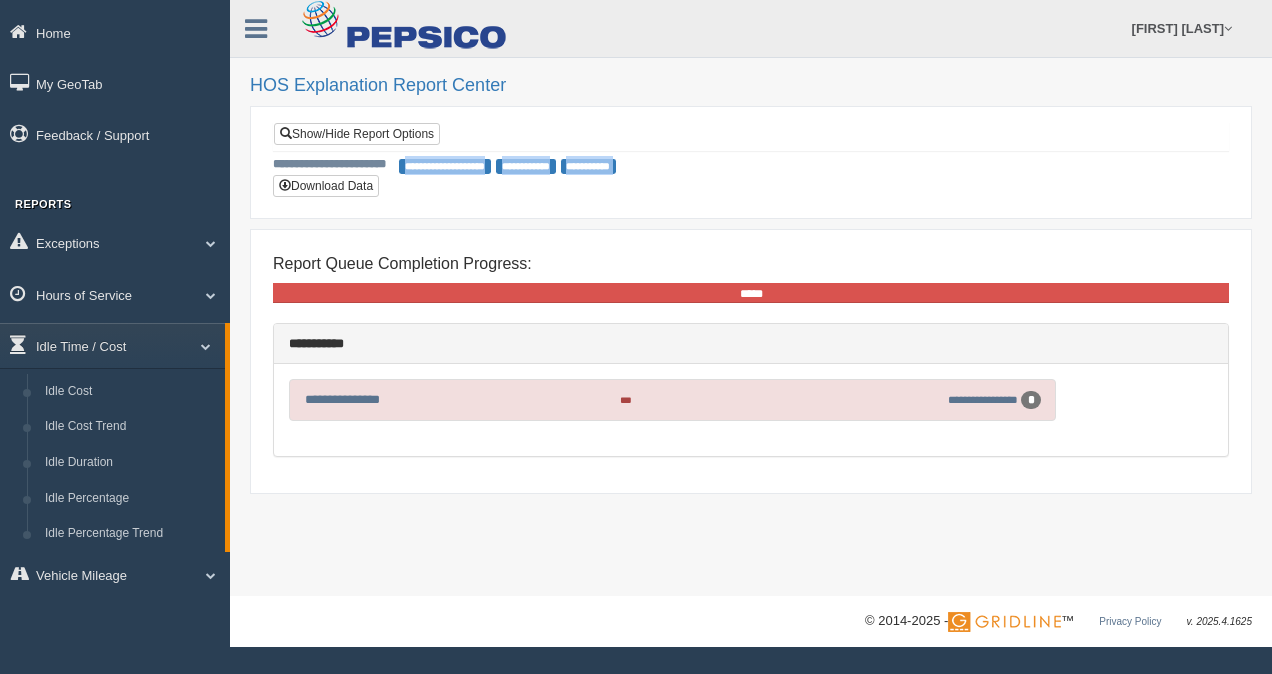 click on "**********" at bounding box center (445, 166) 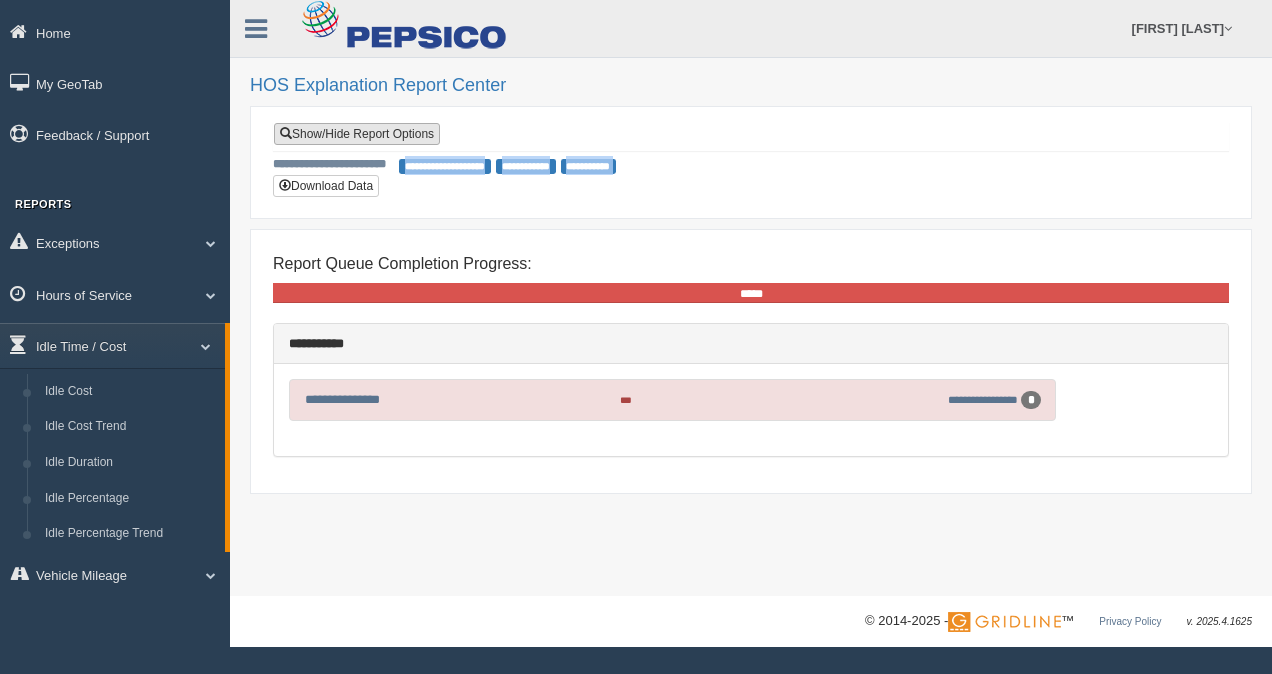 drag, startPoint x: 456, startPoint y: 159, endPoint x: 362, endPoint y: 133, distance: 97.52948 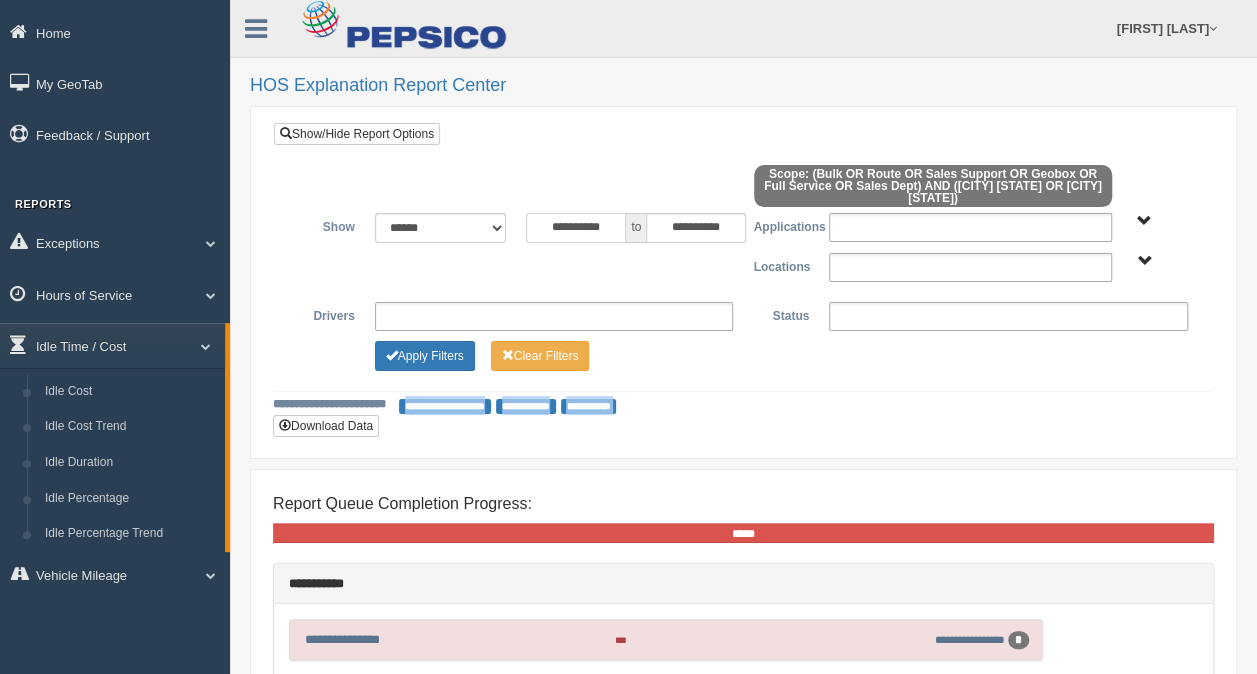click on "**********" at bounding box center [576, 228] 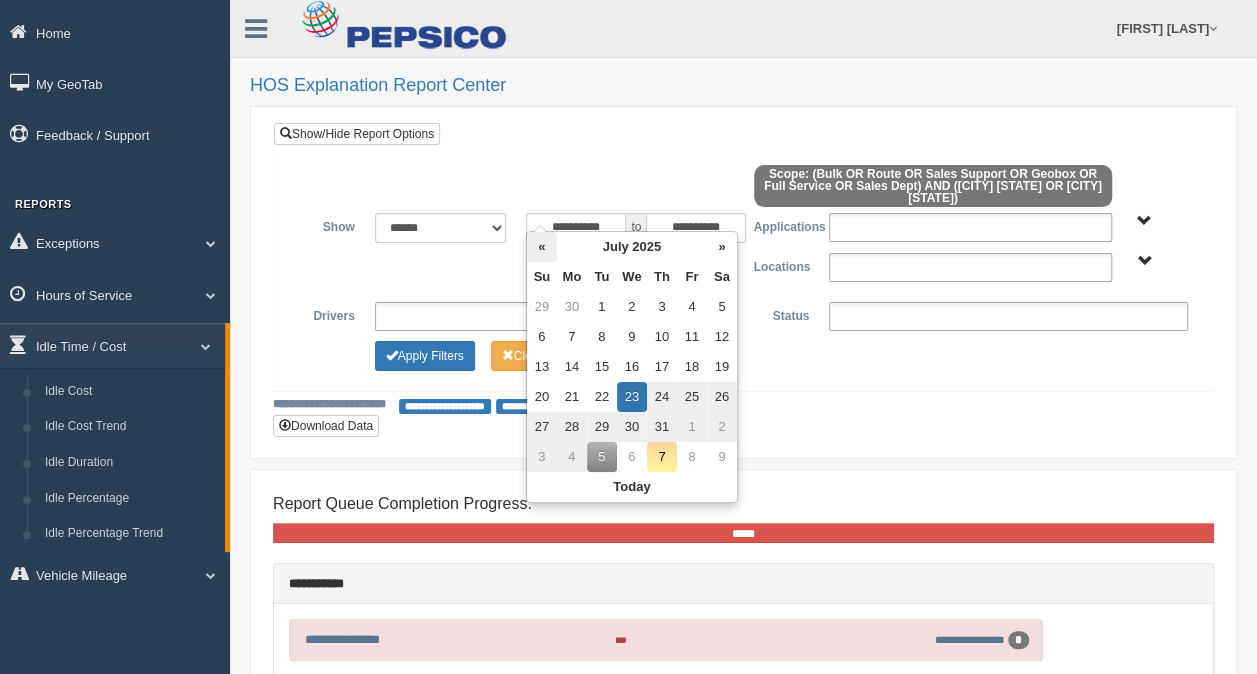 click on "«" at bounding box center (542, 247) 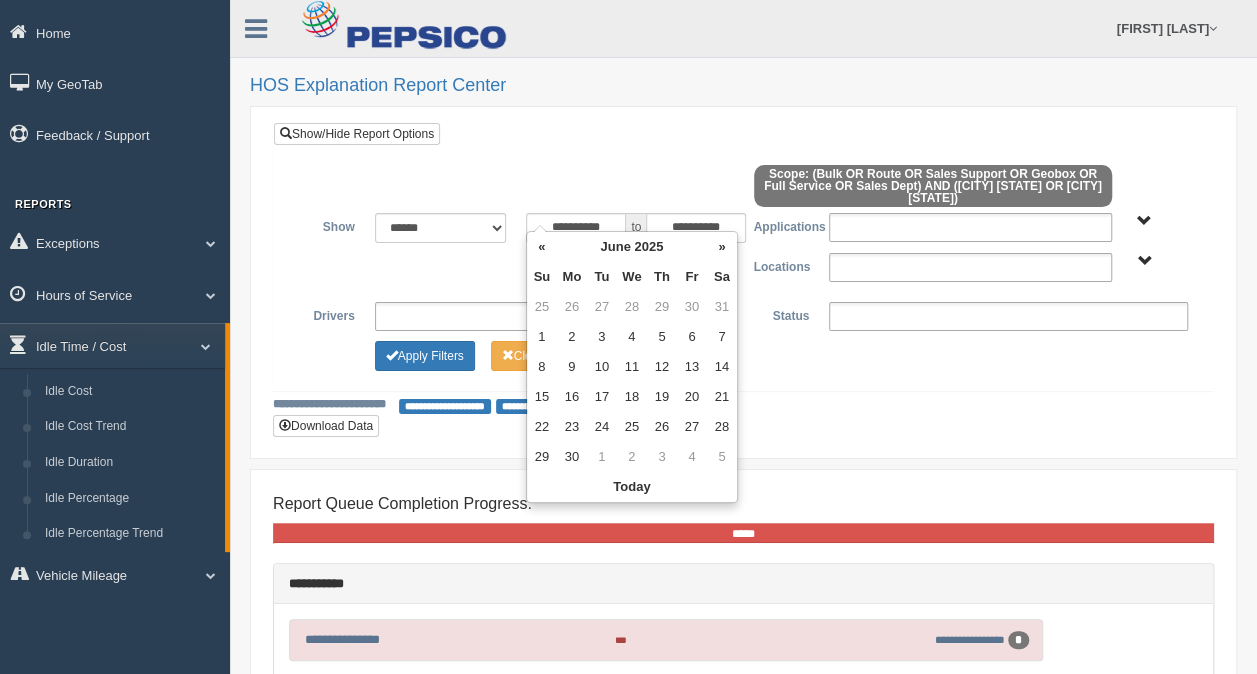 click on "«" at bounding box center (542, 247) 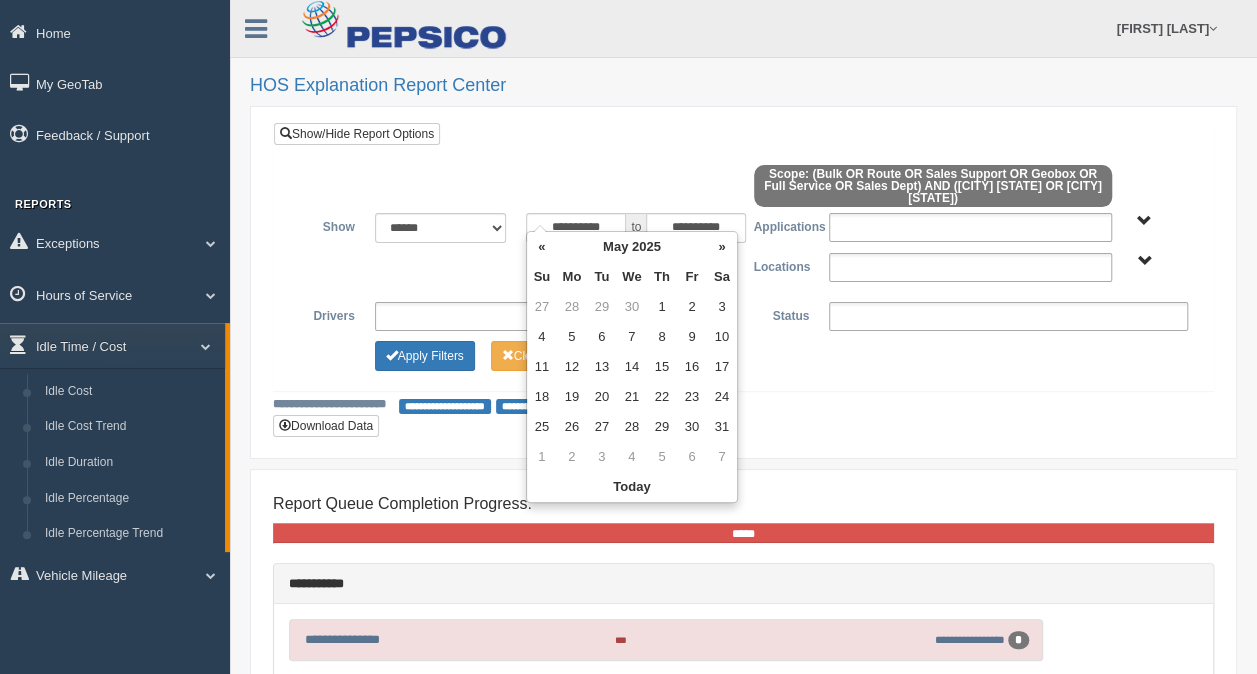 click on "«" at bounding box center (542, 247) 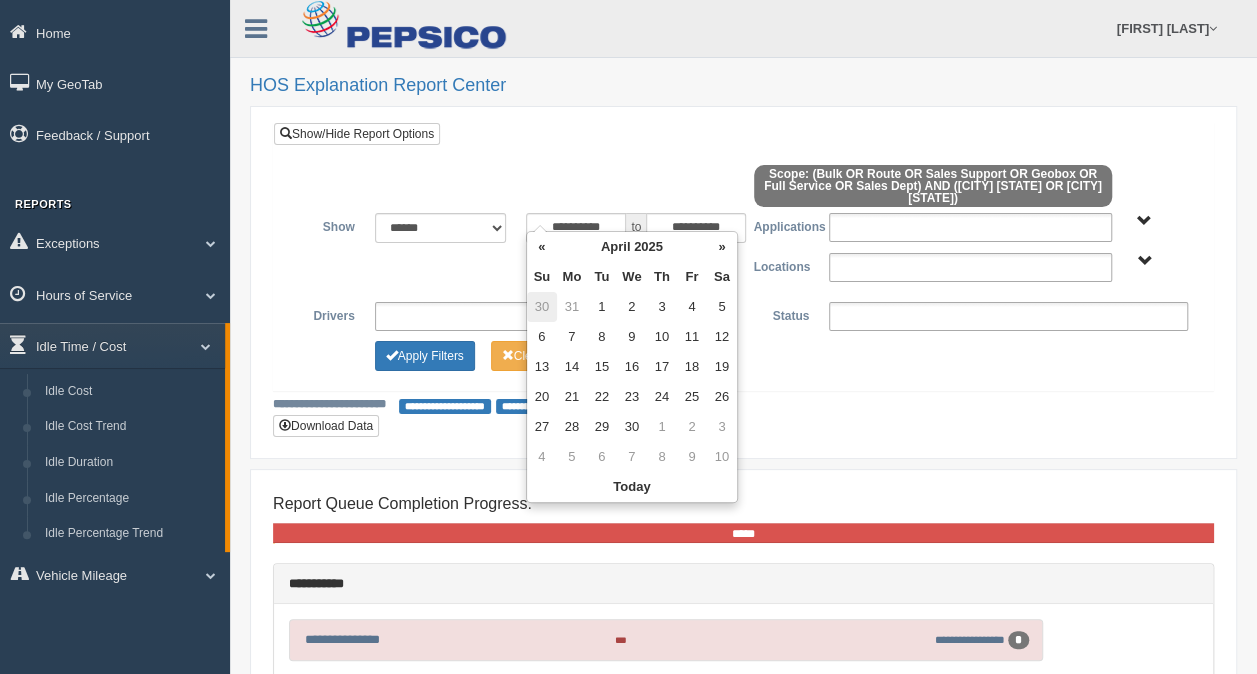 click on "30" at bounding box center (542, 307) 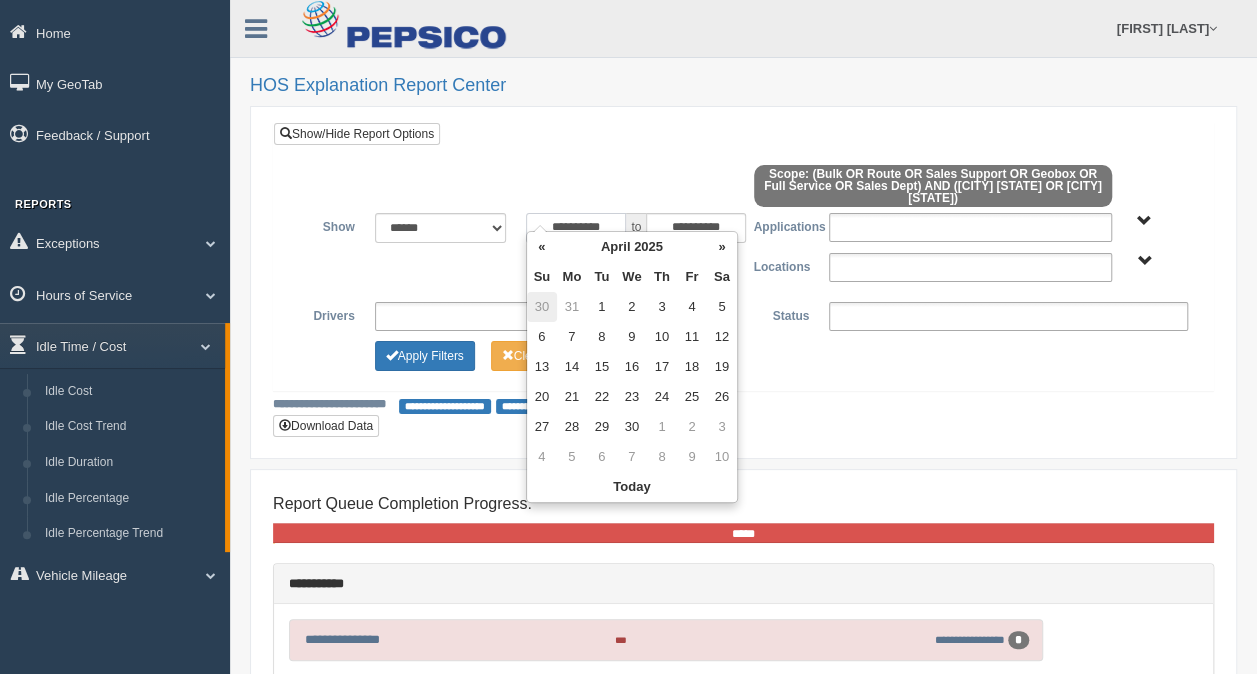 type on "**********" 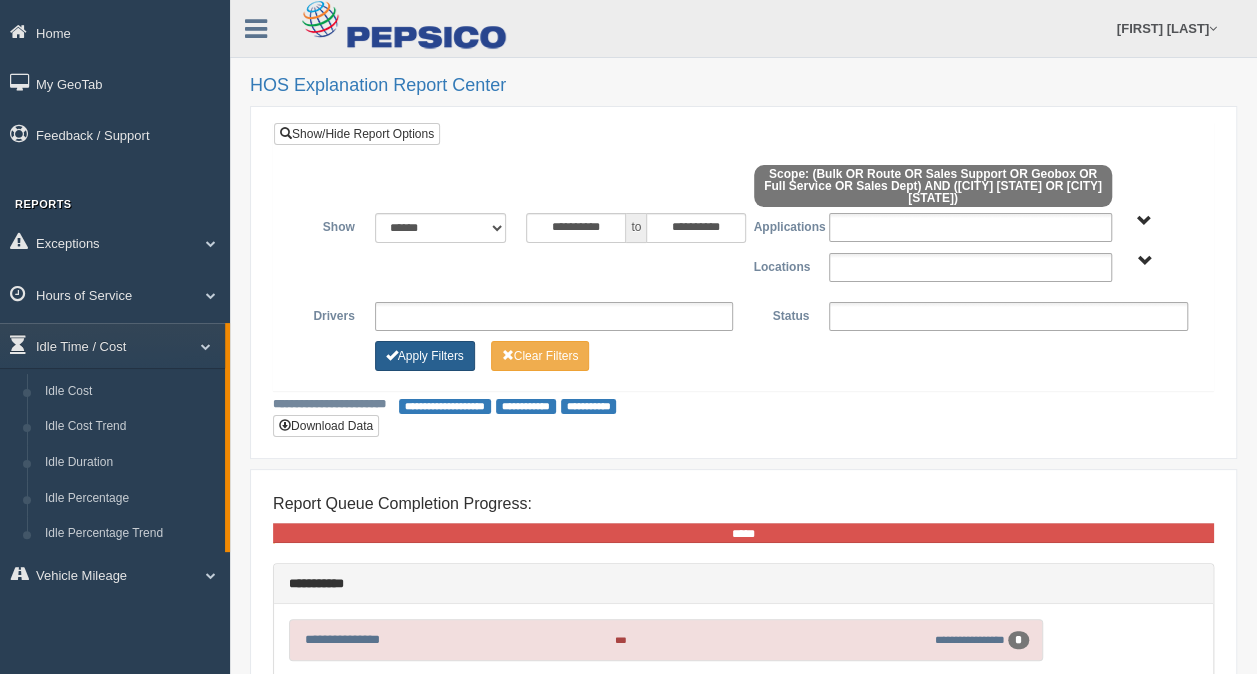 click on "Apply Filters" at bounding box center [425, 356] 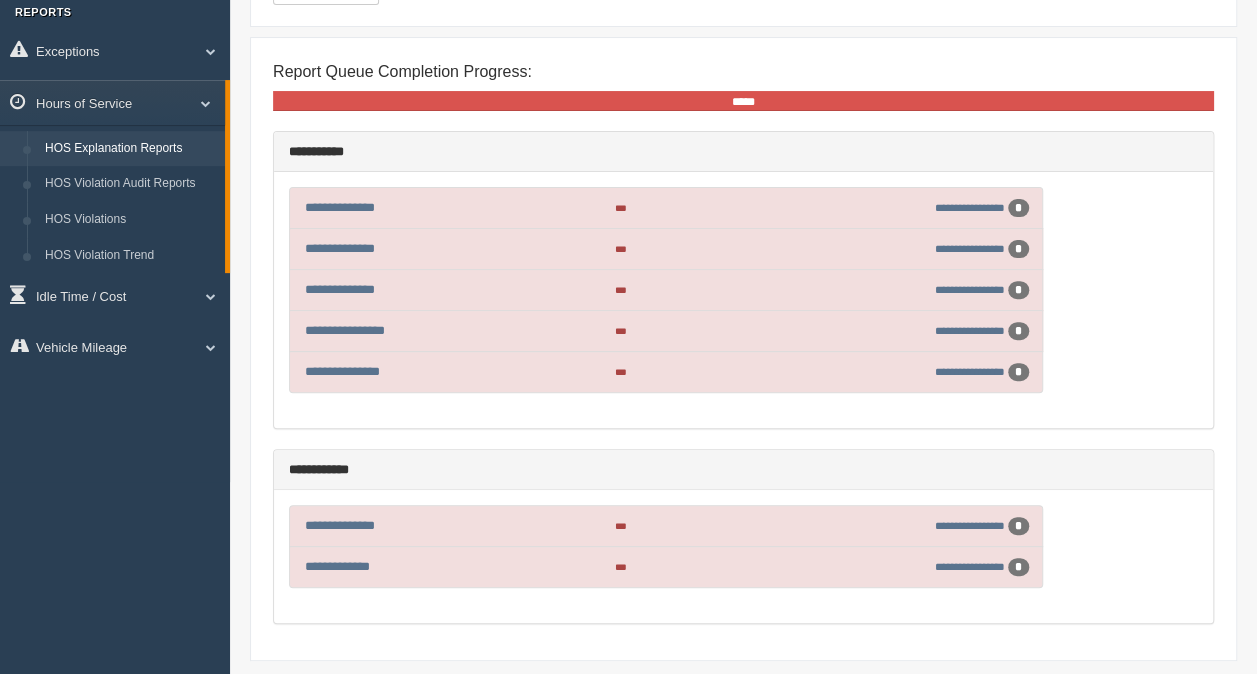 scroll, scrollTop: 200, scrollLeft: 0, axis: vertical 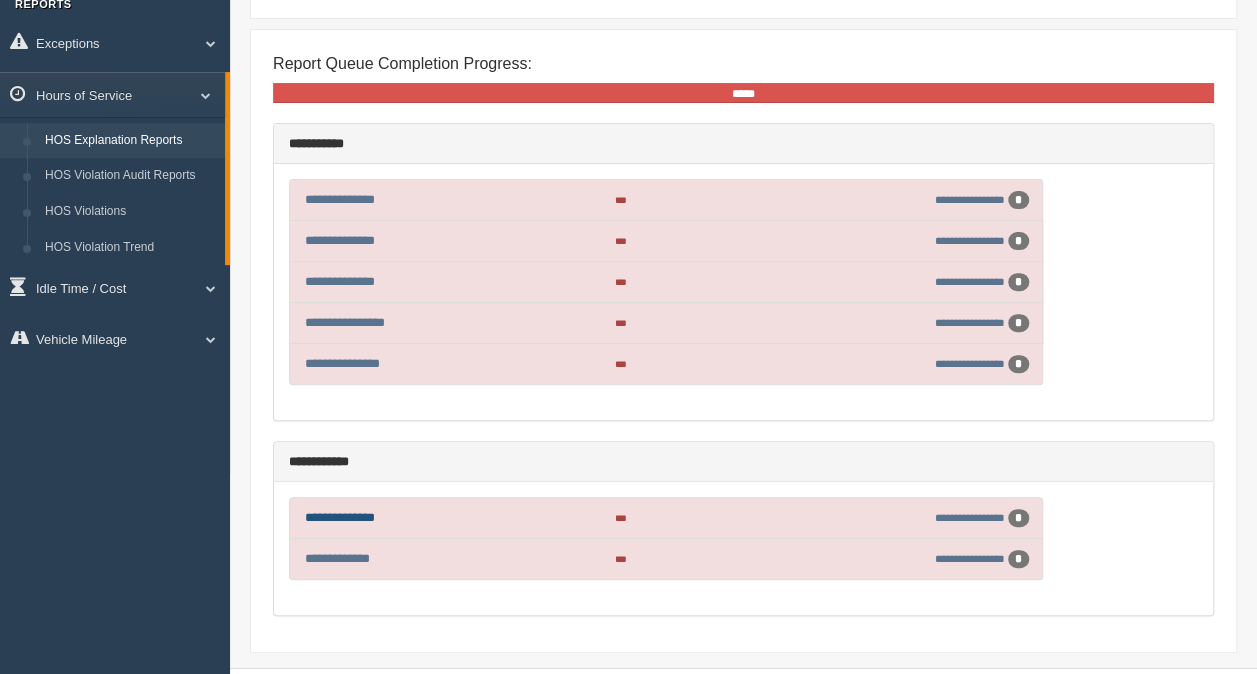 click on "**********" at bounding box center [340, 517] 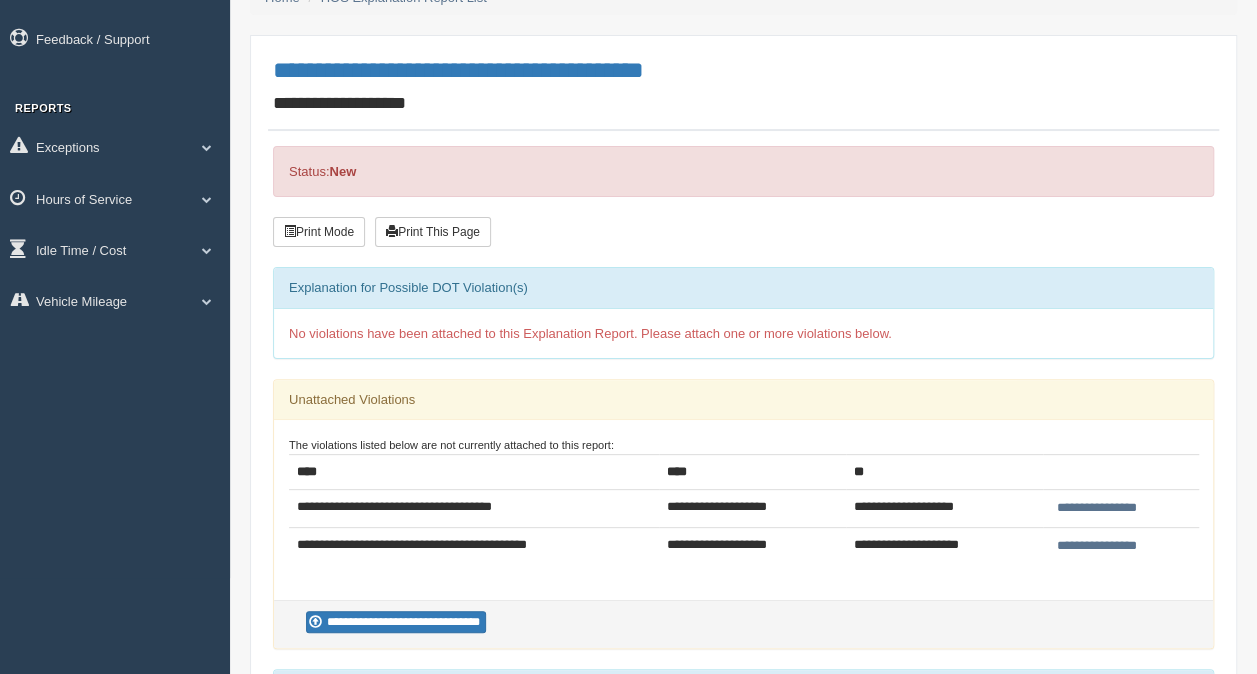 scroll, scrollTop: 0, scrollLeft: 0, axis: both 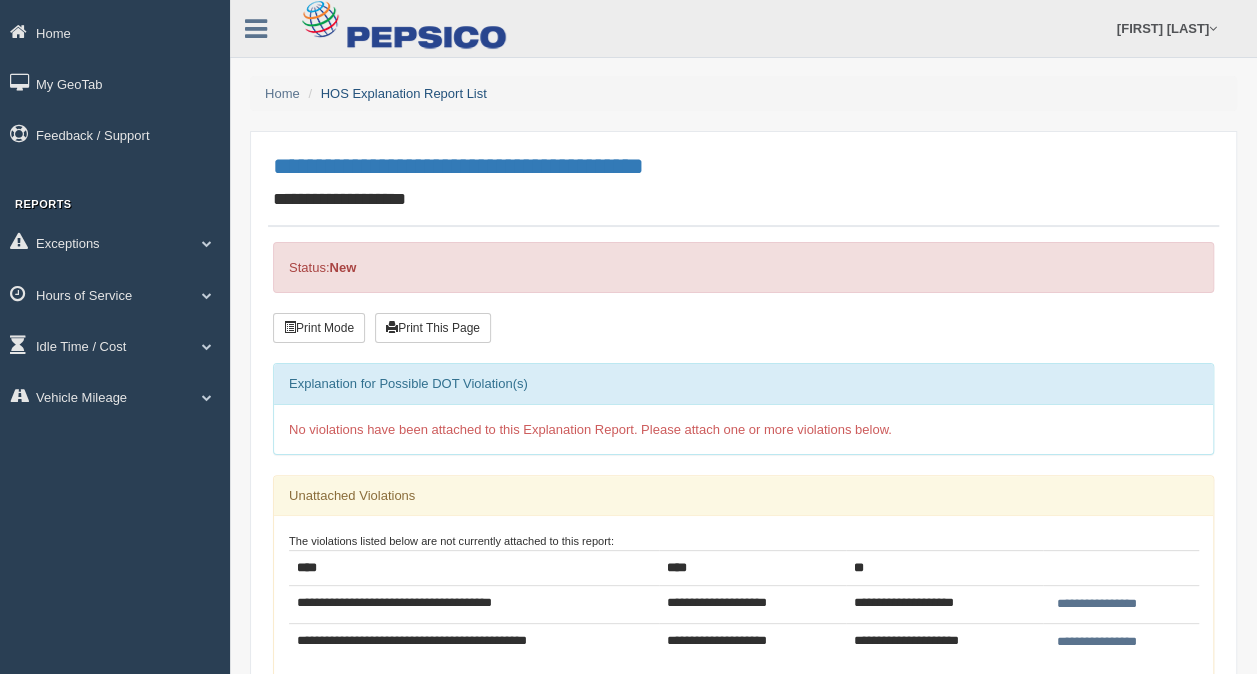 click on "HOS Explanation Report List" at bounding box center [404, 93] 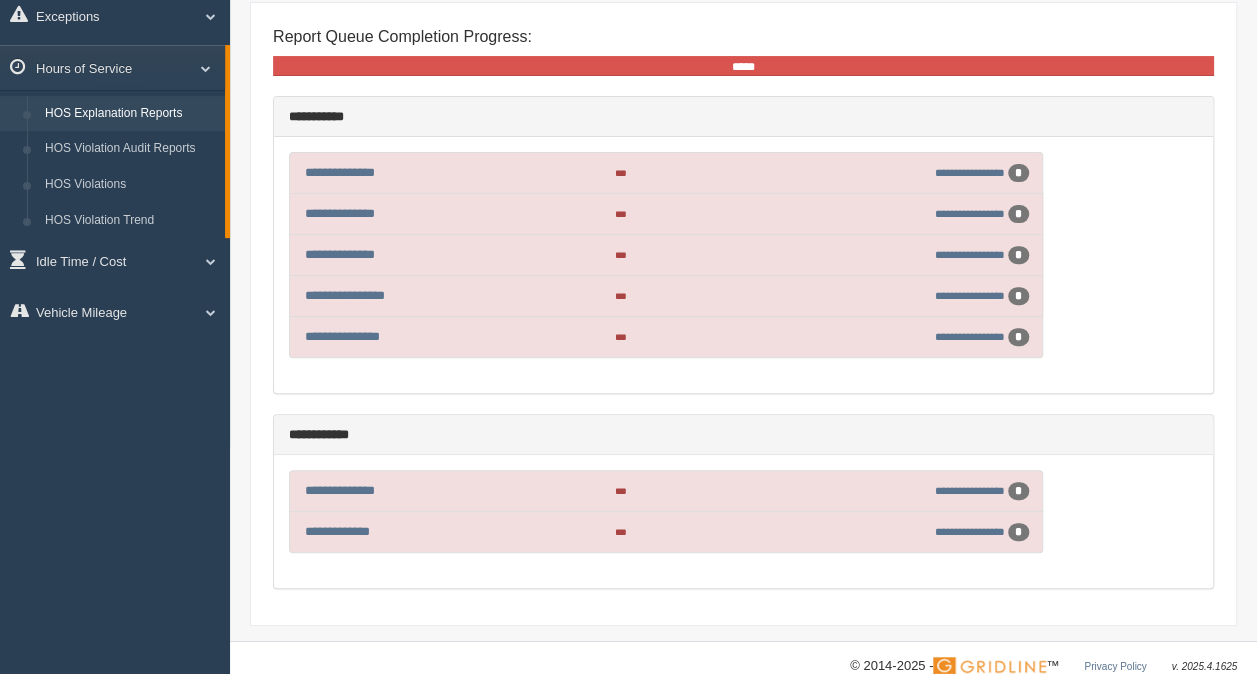 scroll, scrollTop: 254, scrollLeft: 0, axis: vertical 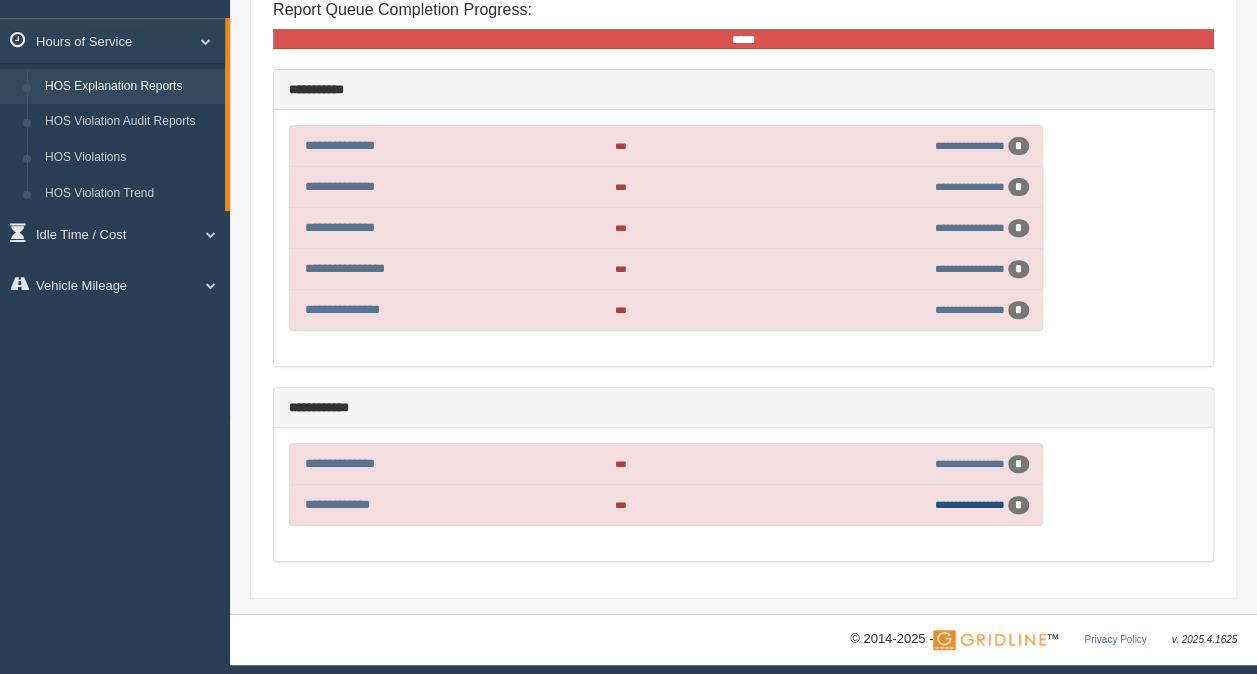 click on "**********" at bounding box center [970, 504] 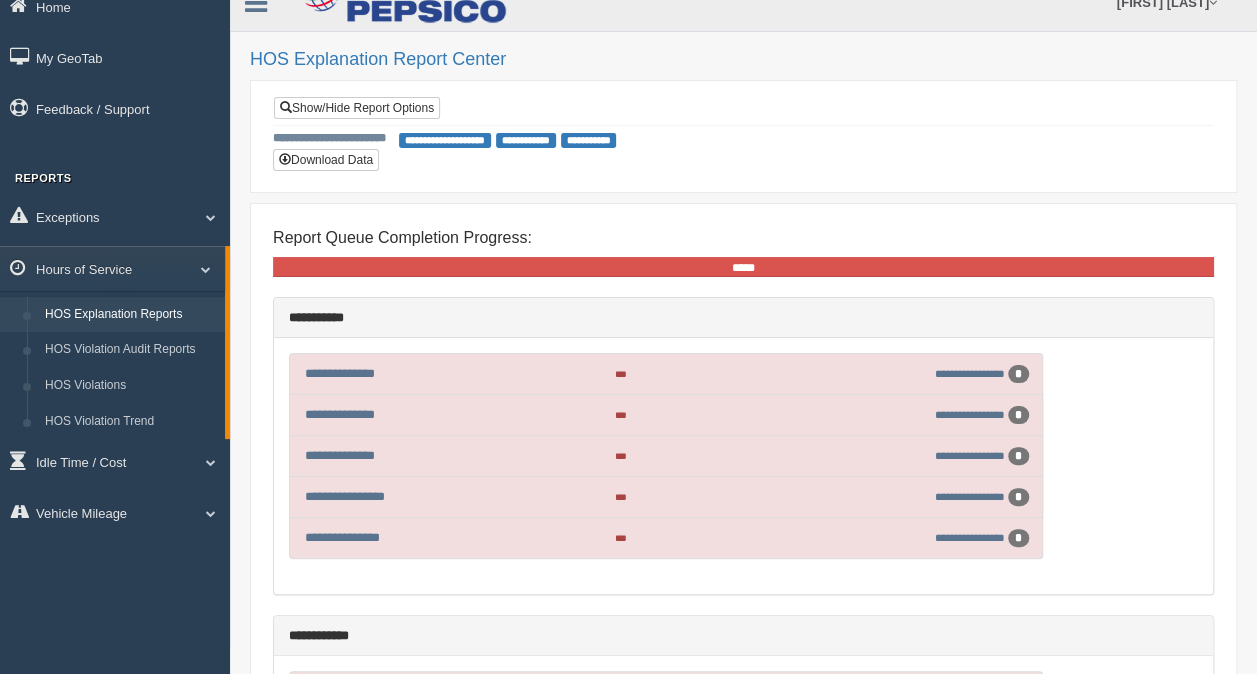 scroll, scrollTop: 0, scrollLeft: 0, axis: both 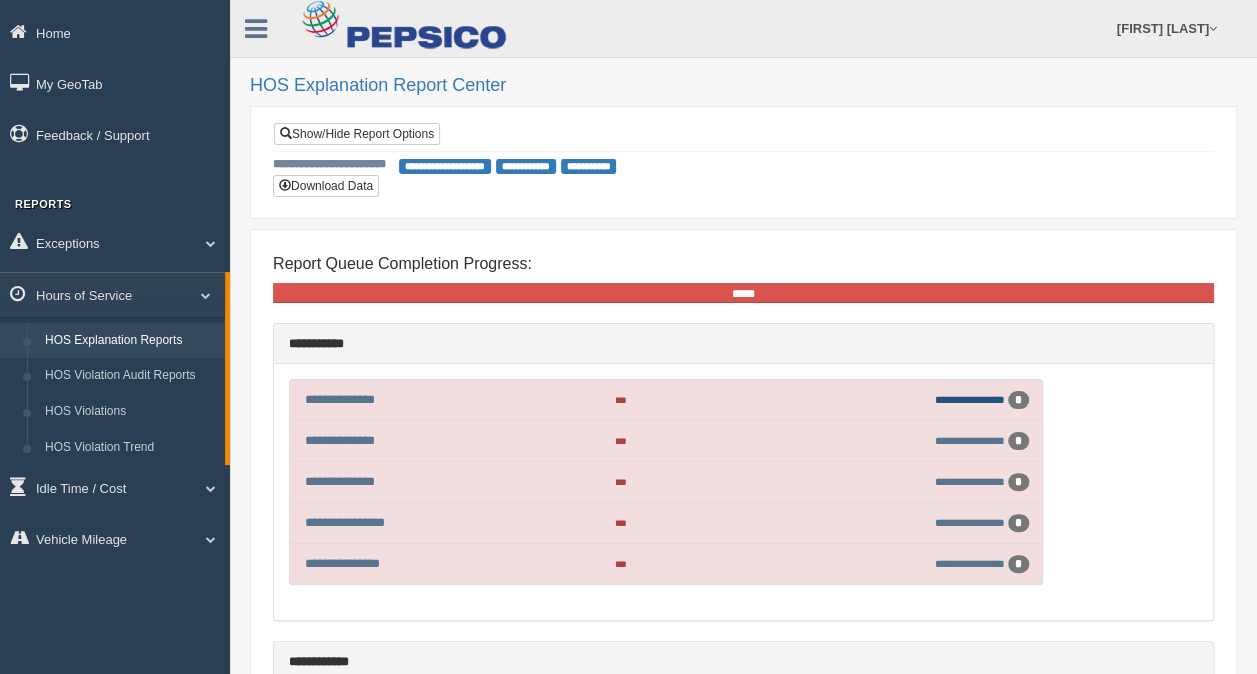 click on "**********" at bounding box center (970, 399) 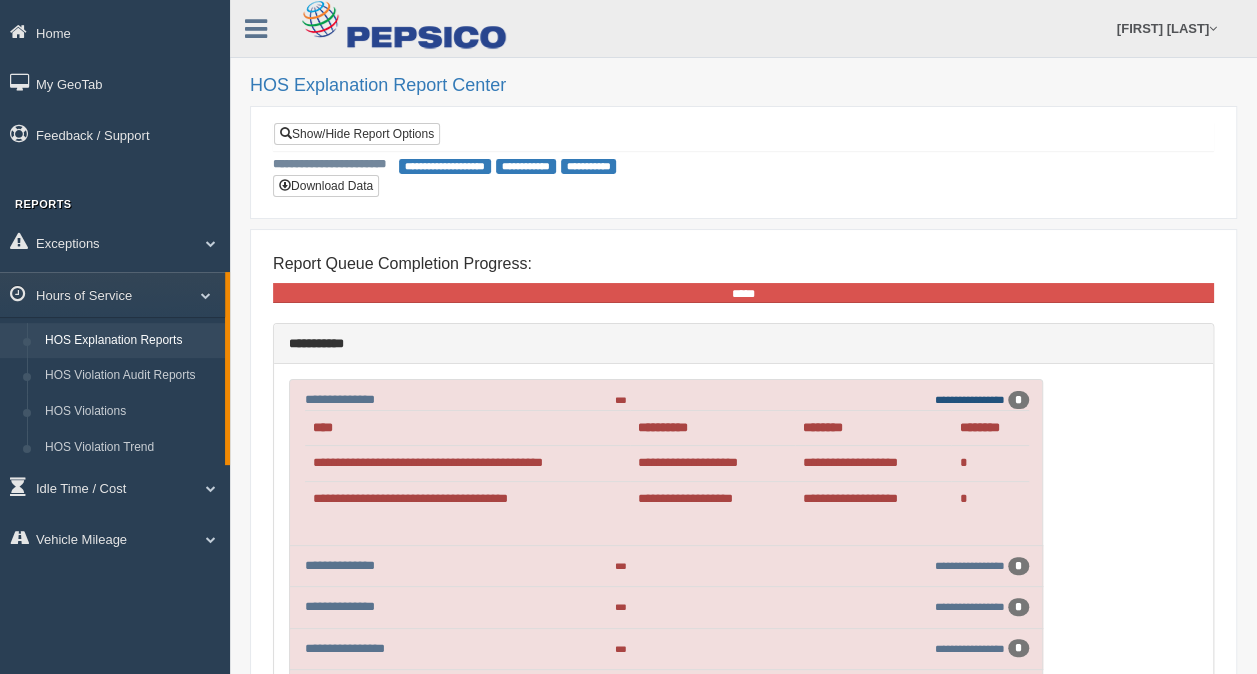 click on "**********" at bounding box center [970, 399] 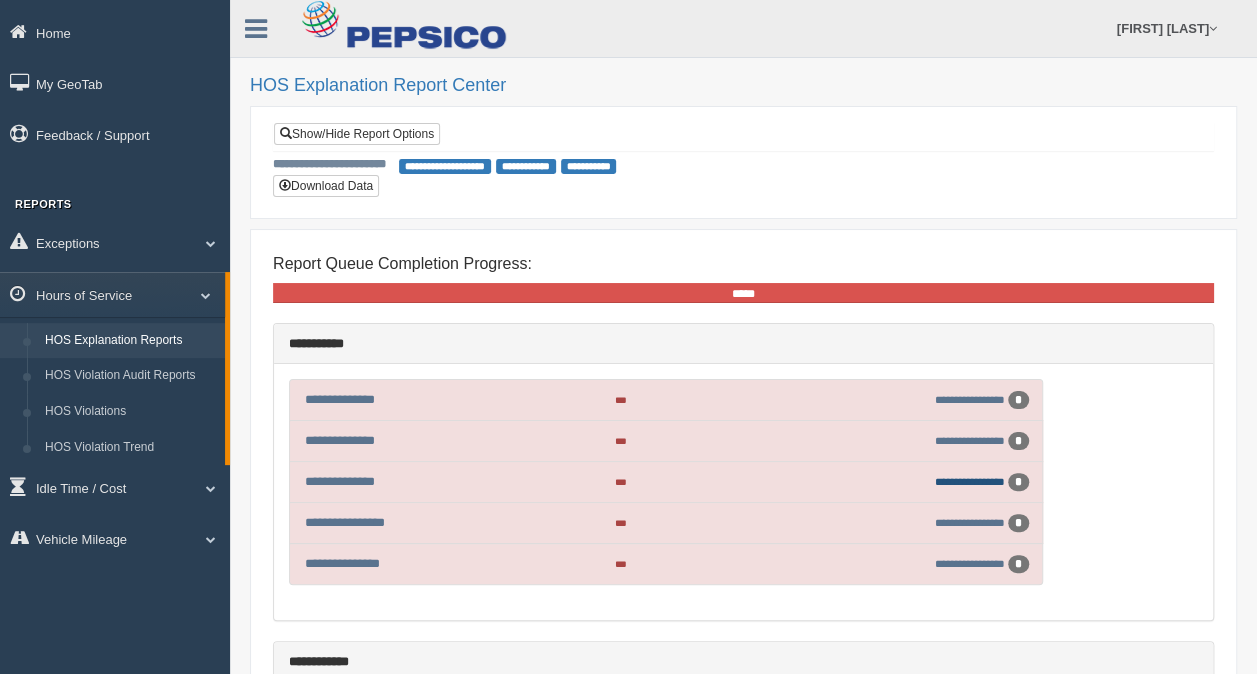click on "**********" at bounding box center (970, 481) 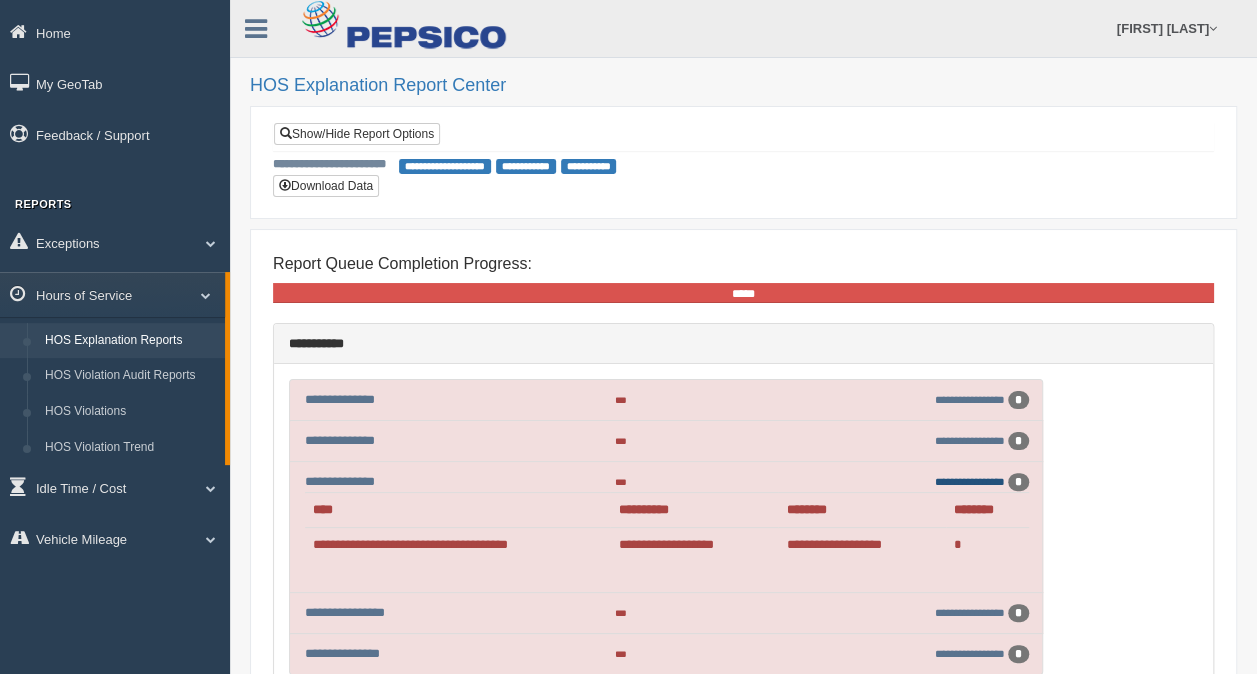 click on "**********" at bounding box center [970, 481] 